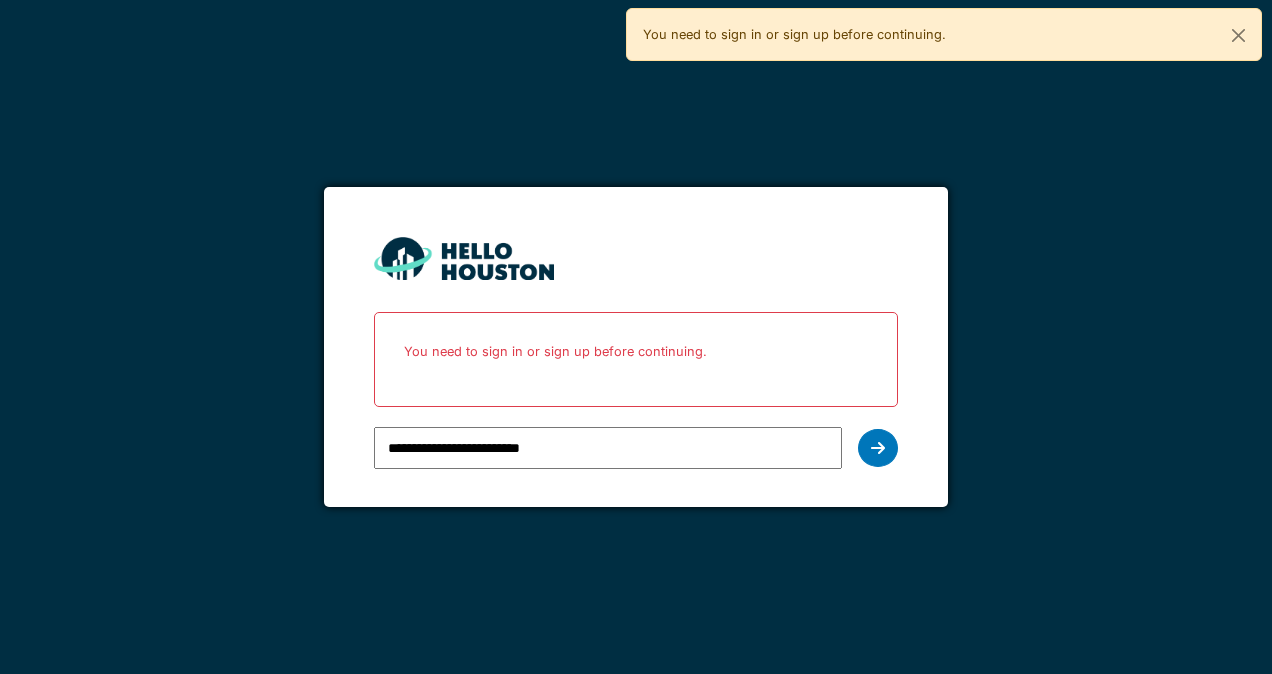 scroll, scrollTop: 0, scrollLeft: 0, axis: both 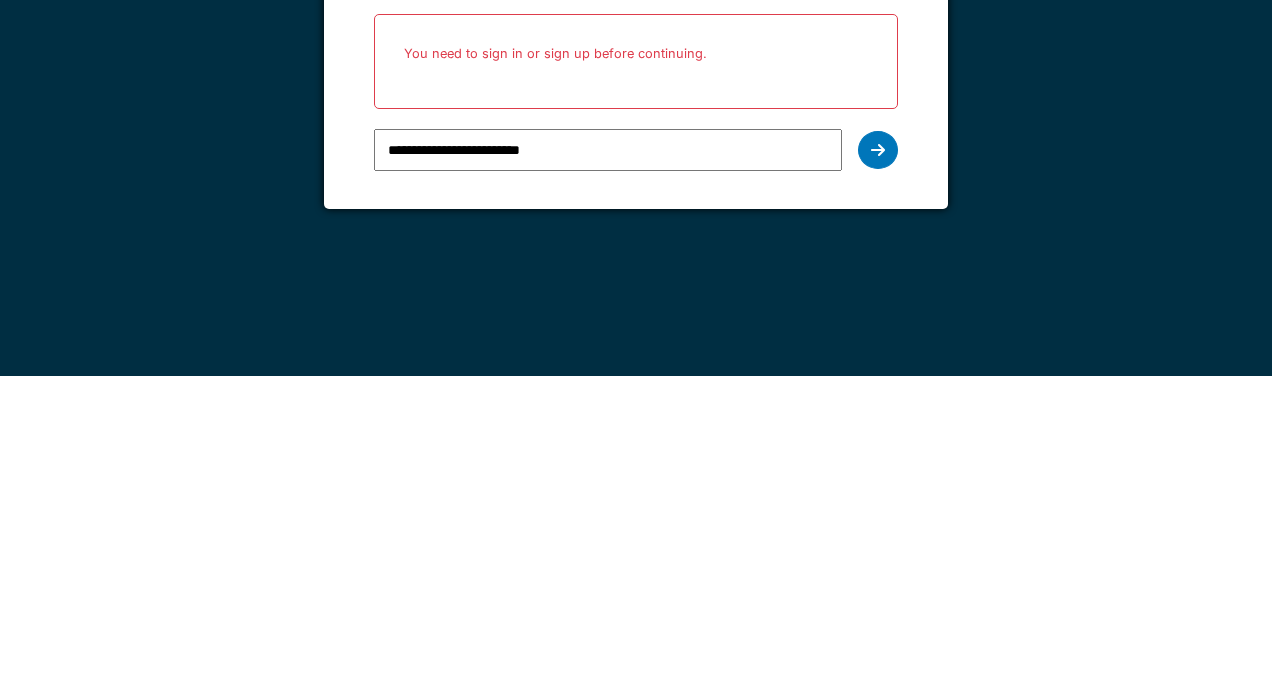 click on "**********" at bounding box center (635, 448) 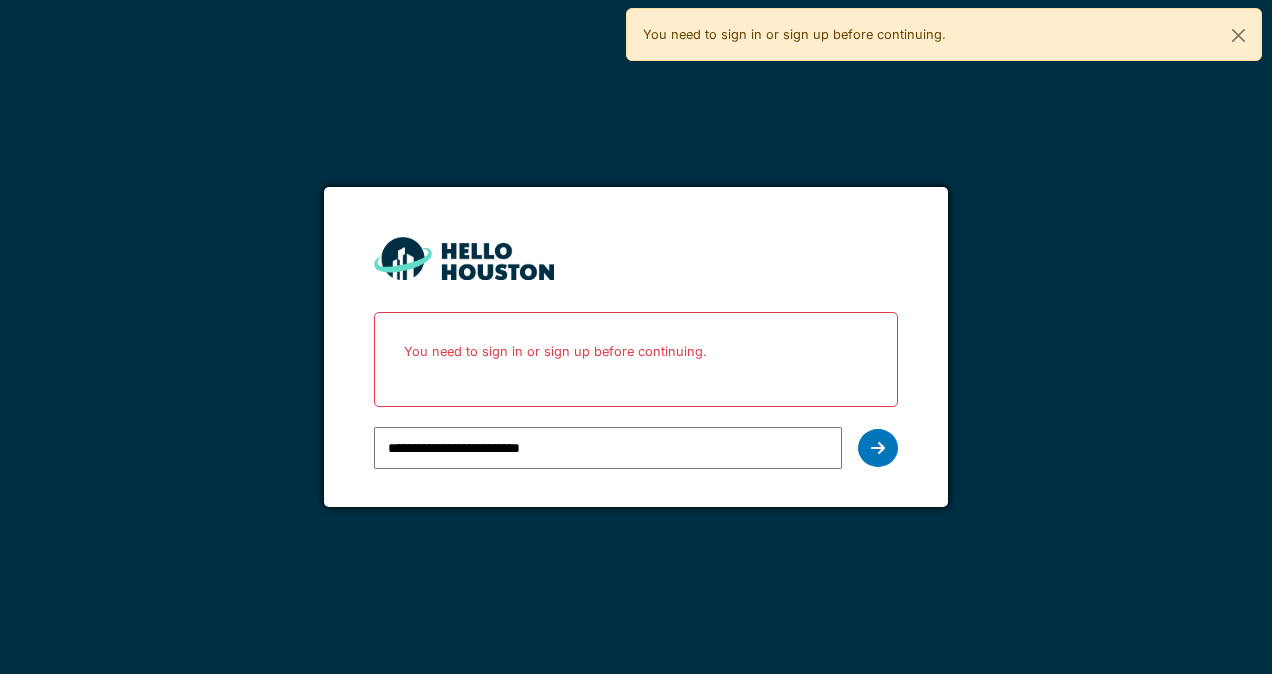 click at bounding box center (878, 448) 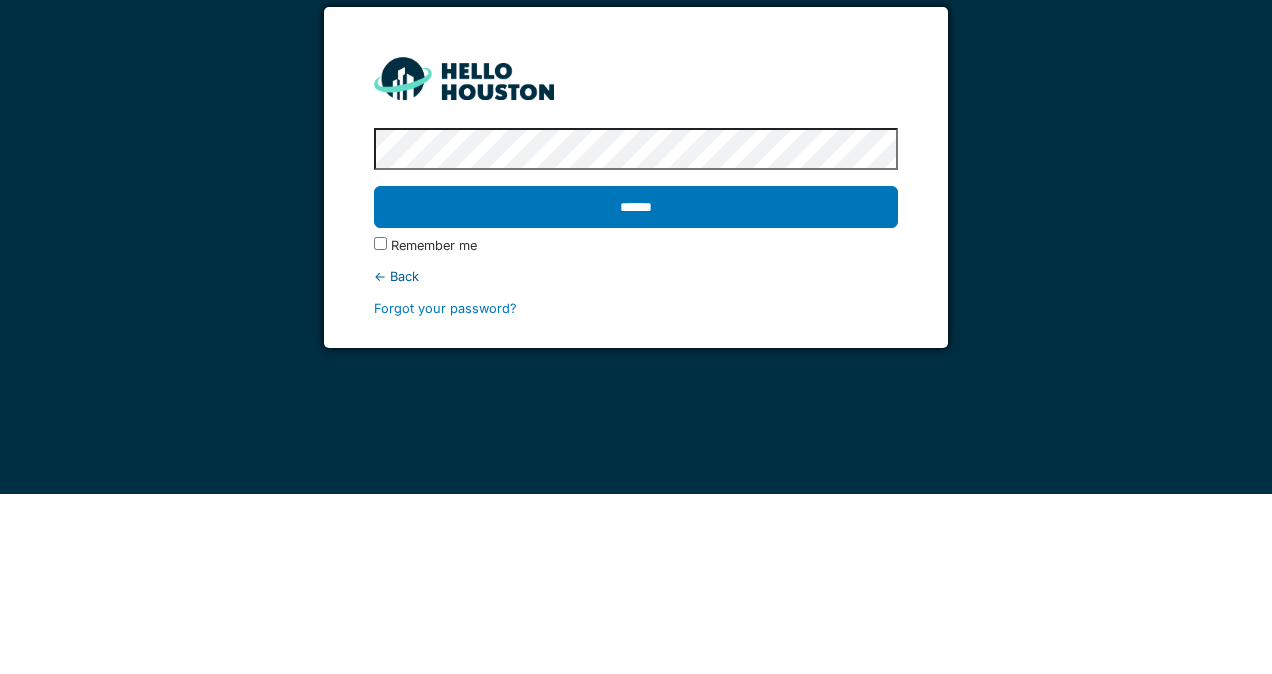 click on "******" at bounding box center (635, 387) 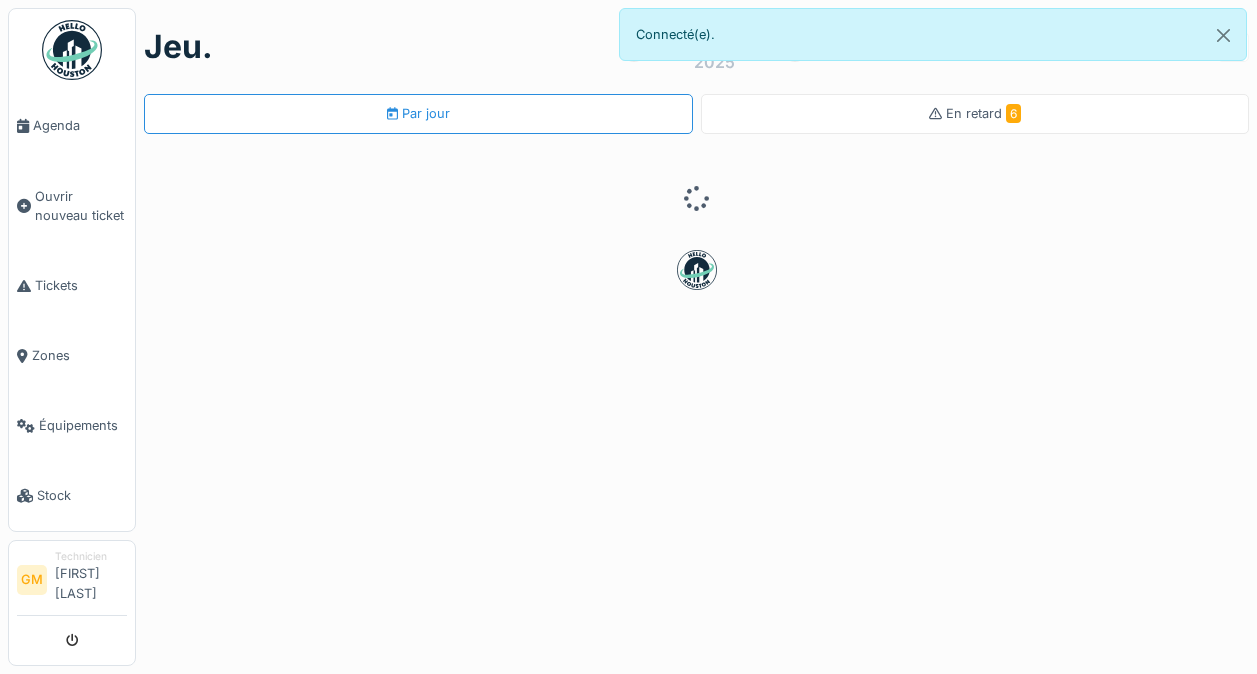 scroll, scrollTop: 0, scrollLeft: 0, axis: both 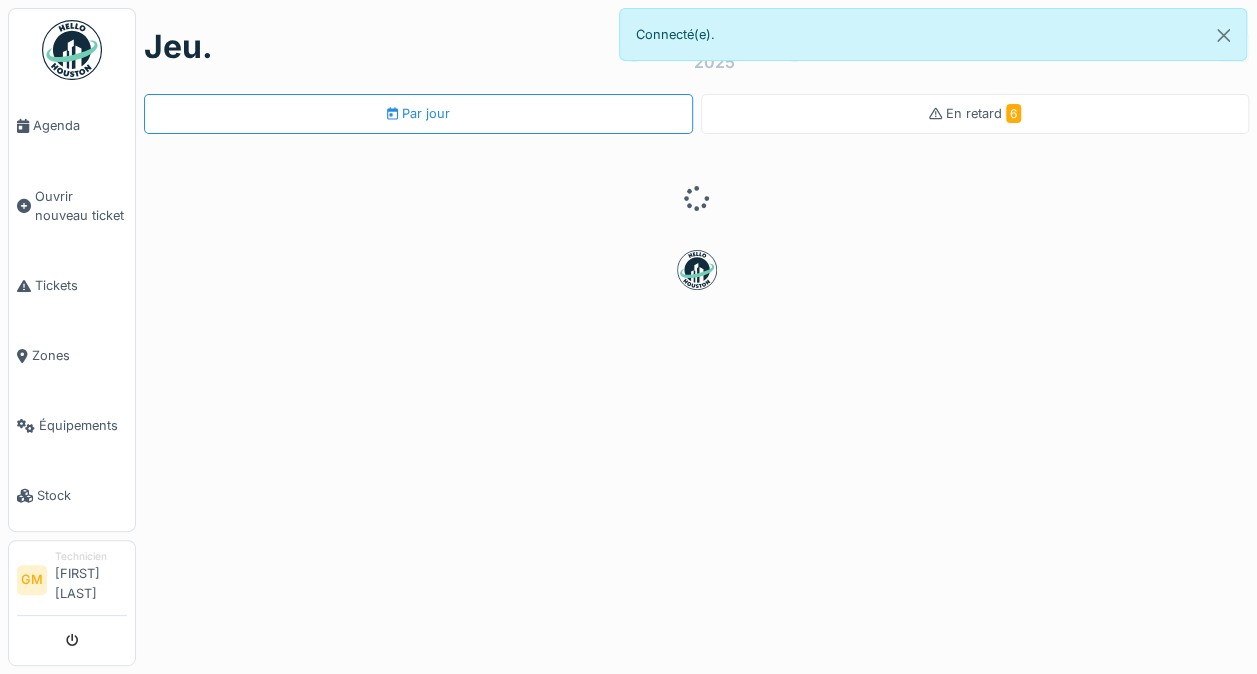 click on "Ouvrir nouveau ticket" at bounding box center [72, 205] 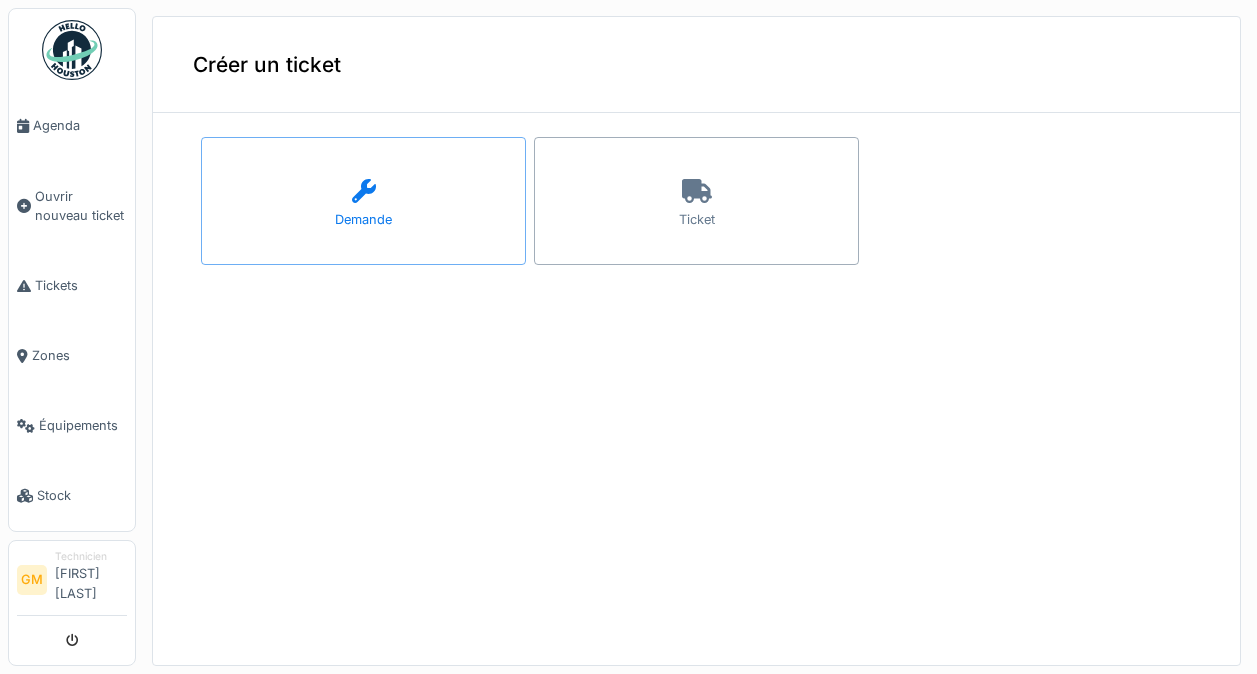 scroll, scrollTop: 0, scrollLeft: 0, axis: both 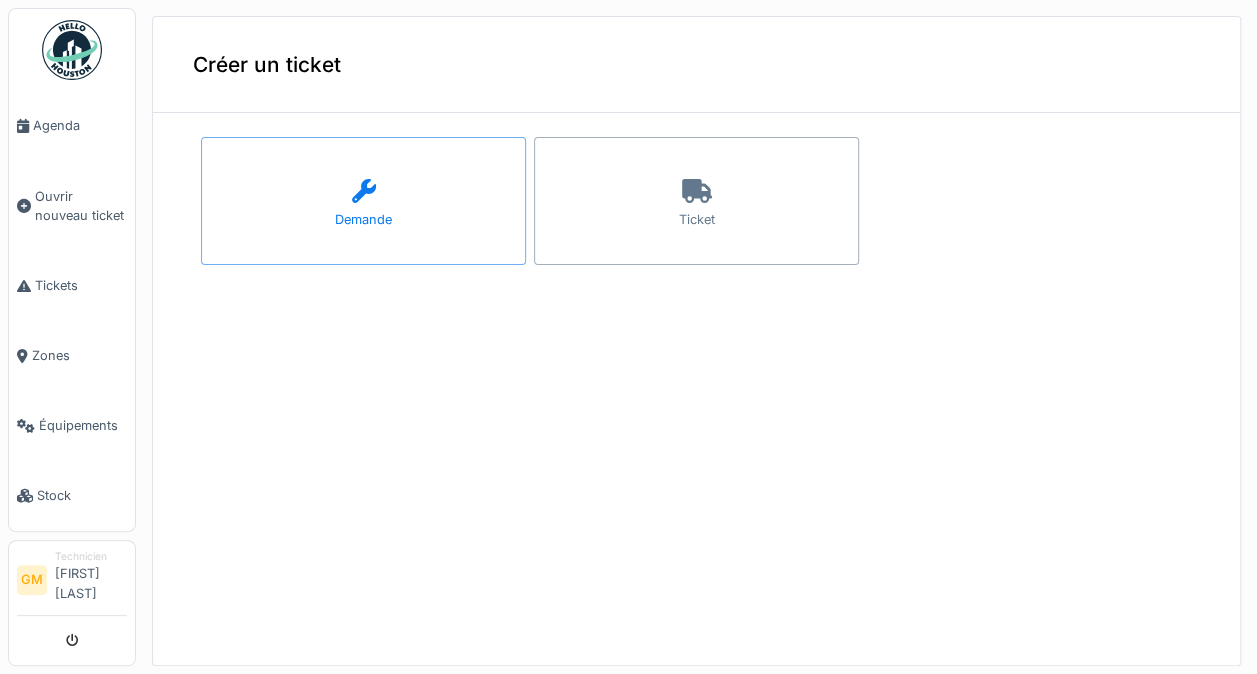 click at bounding box center (697, 192) 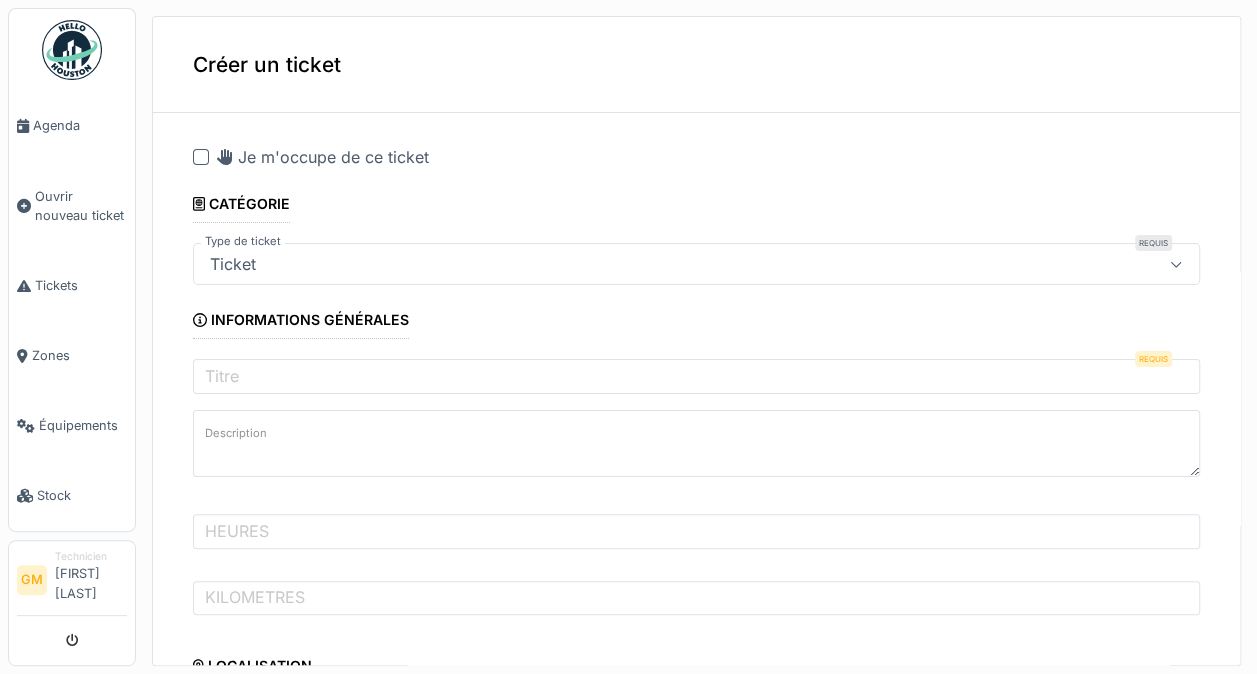 click at bounding box center [201, 157] 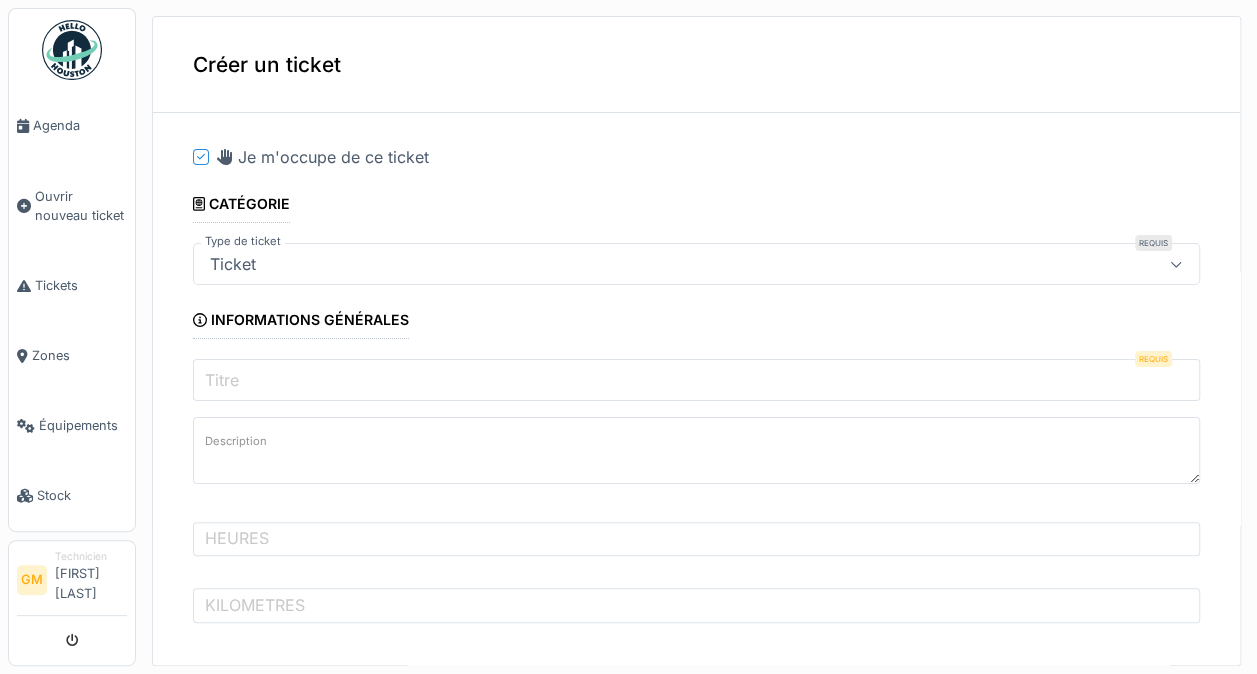 click on "Titre" at bounding box center (696, 380) 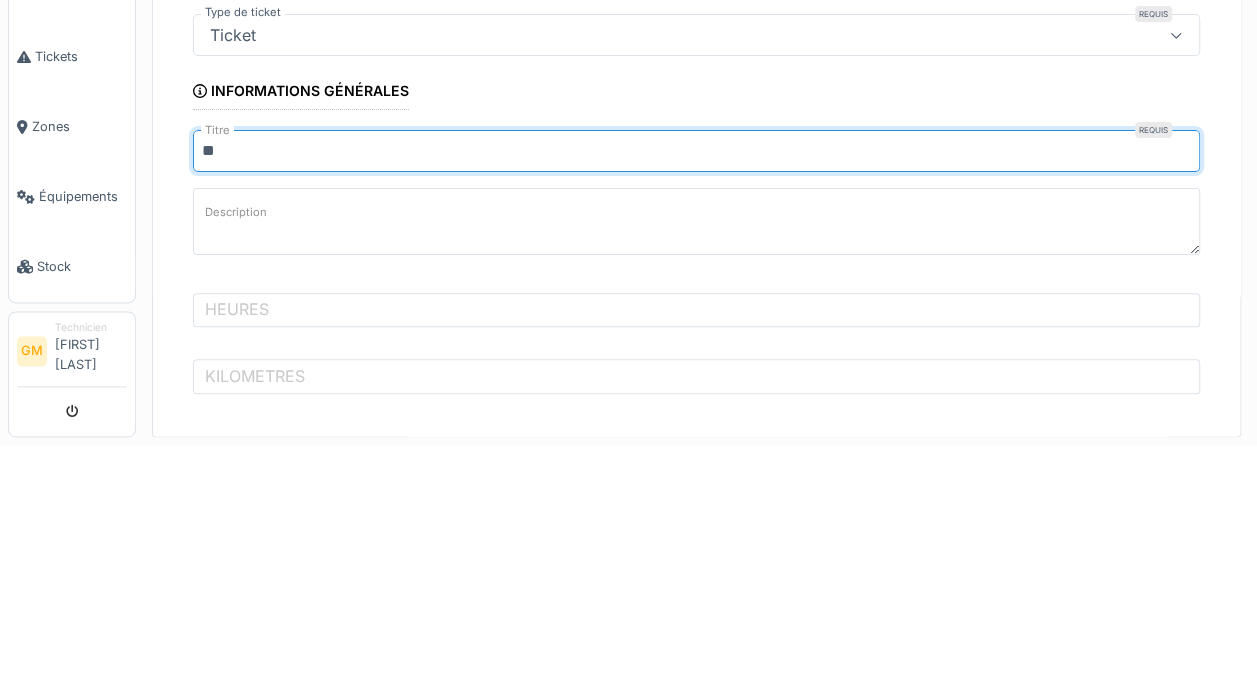 type on "**********" 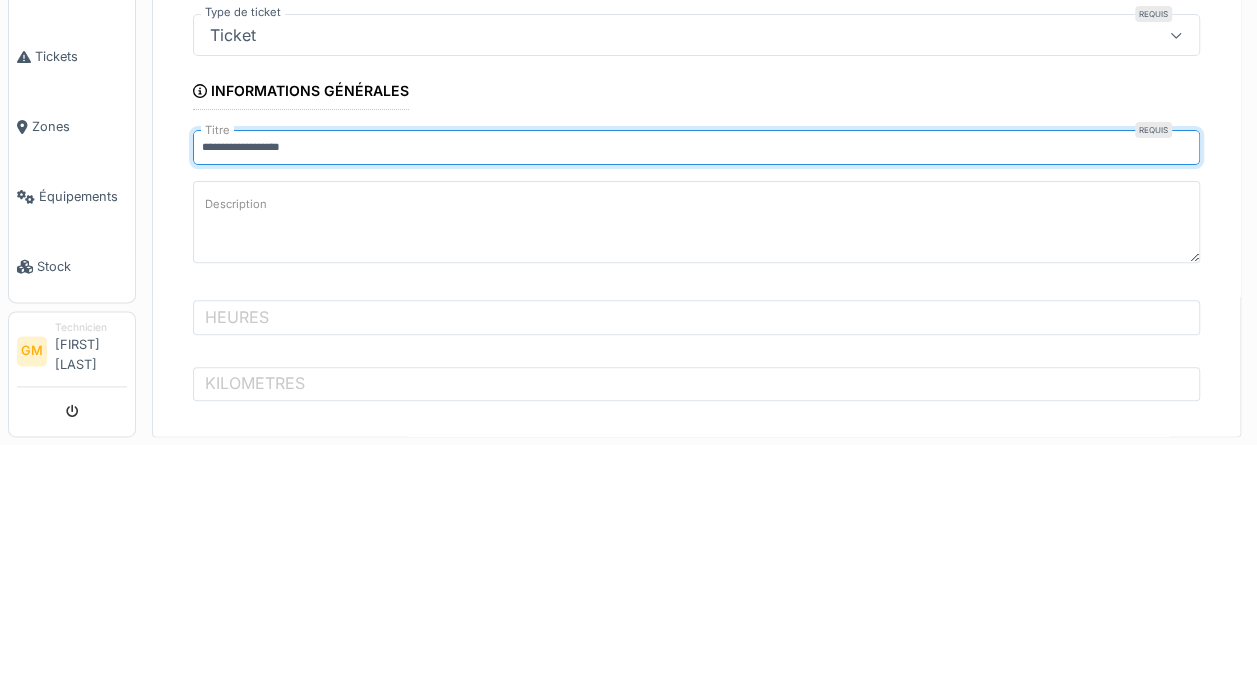 click on "Description" at bounding box center [696, 451] 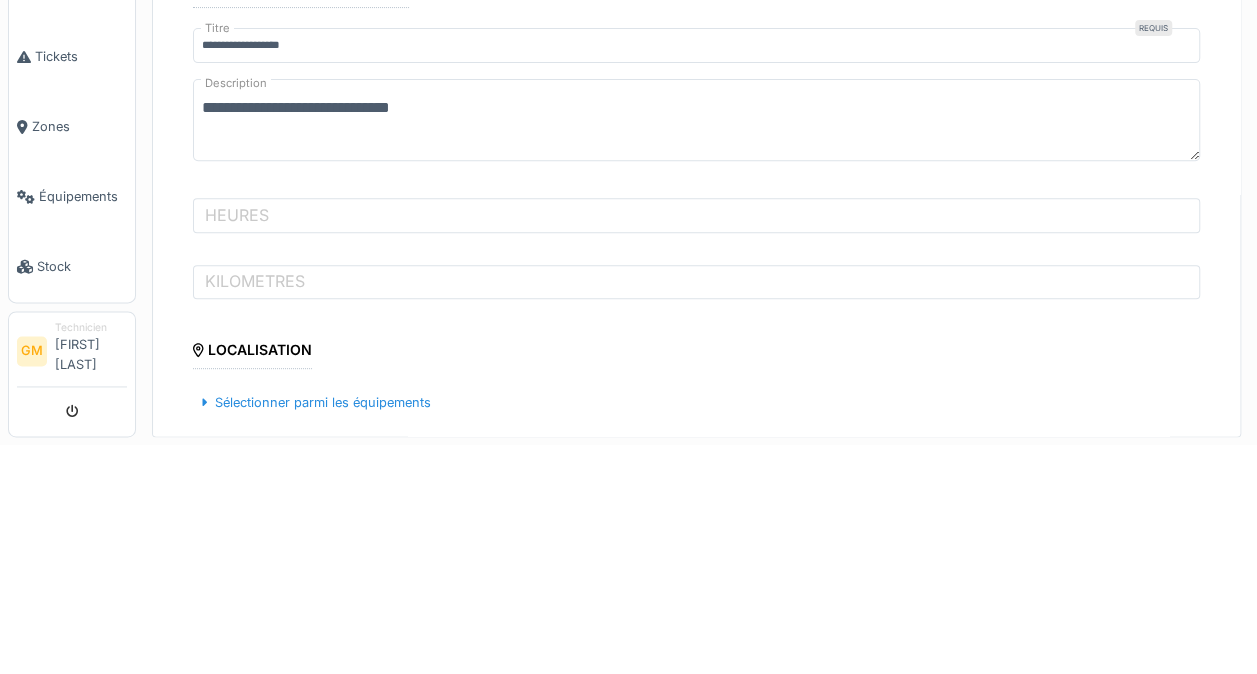 scroll, scrollTop: 117, scrollLeft: 0, axis: vertical 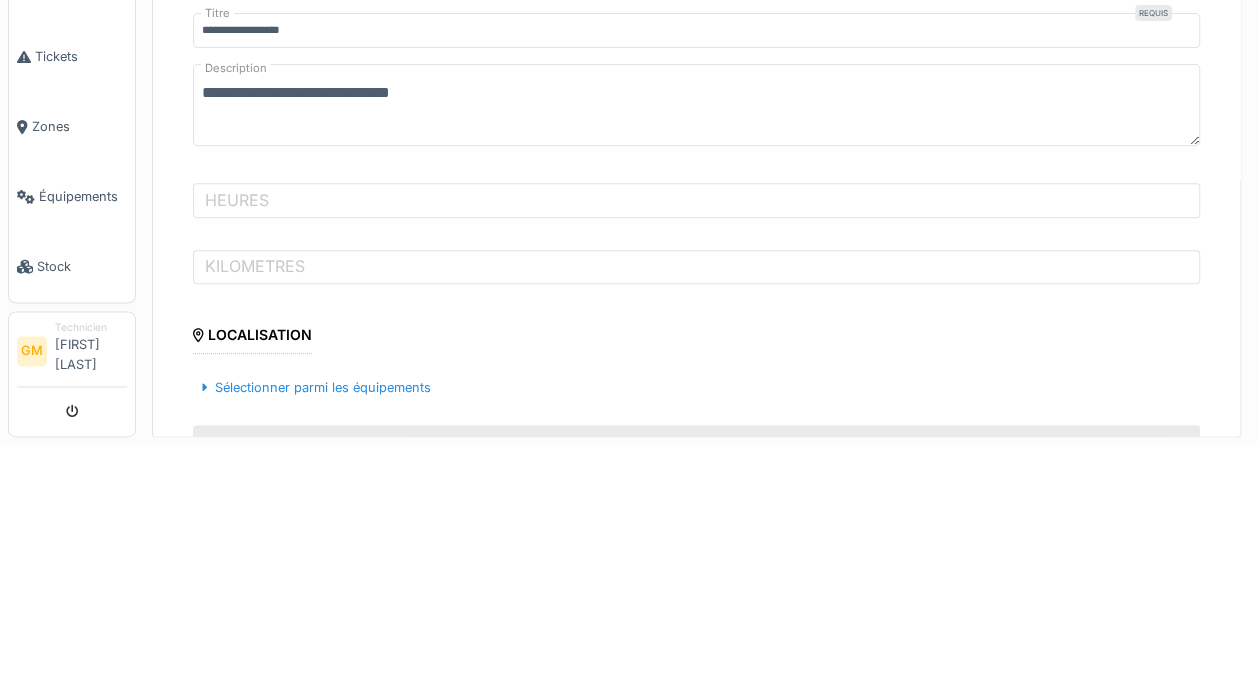 type on "**********" 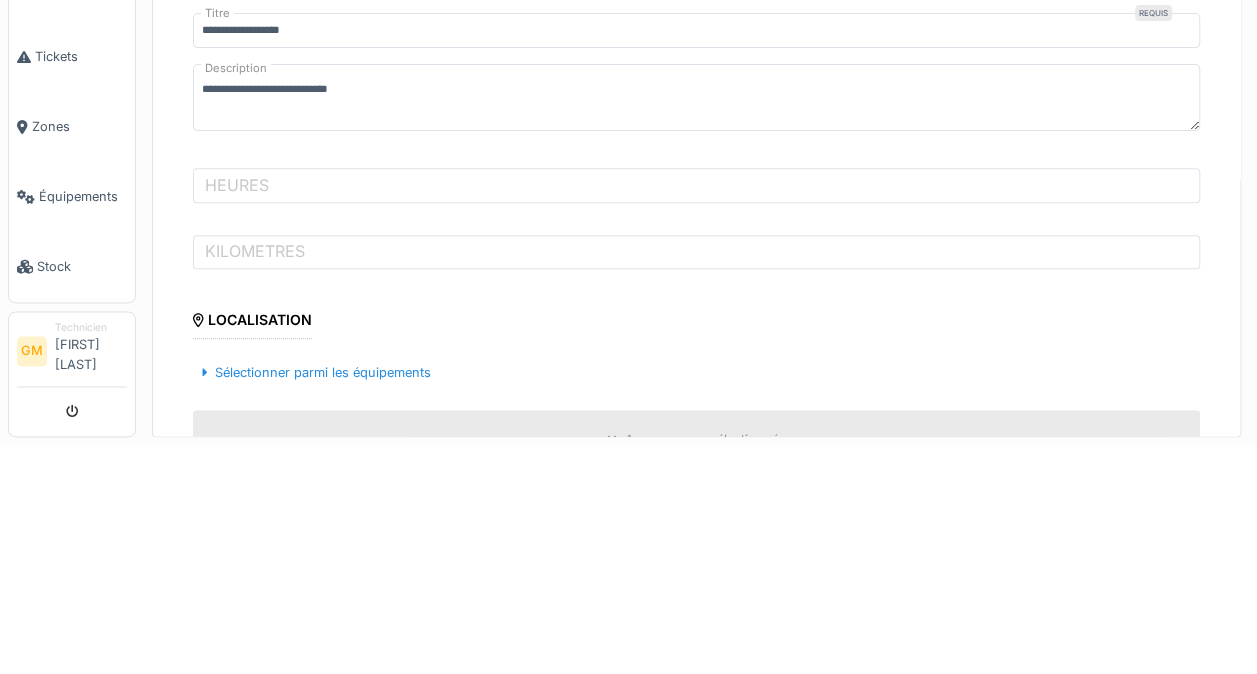 click on "**********" at bounding box center [696, 736] 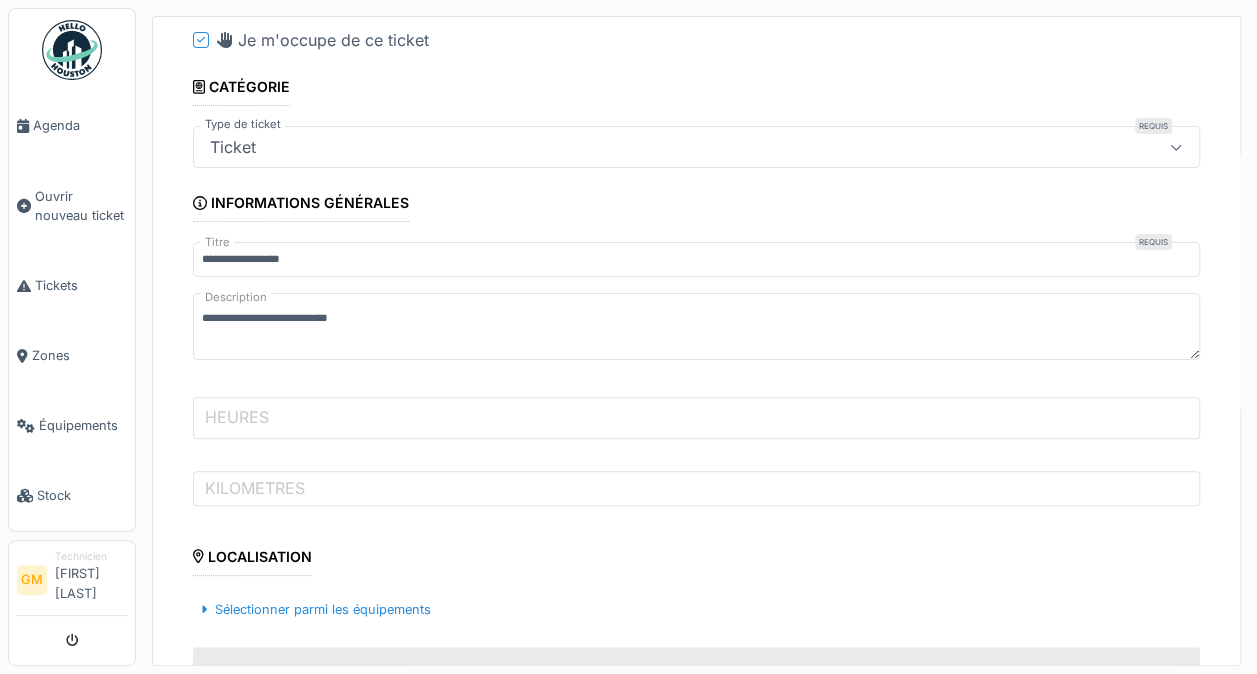 click on "HEURES" at bounding box center [696, 418] 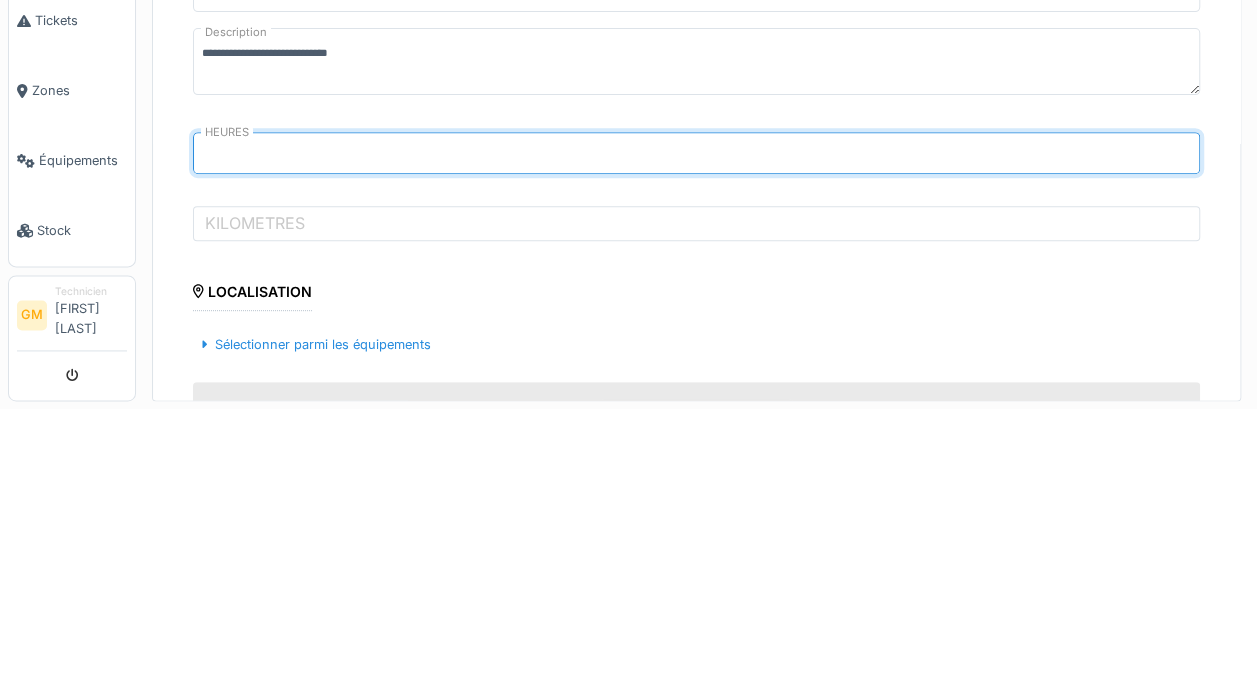 type on "*" 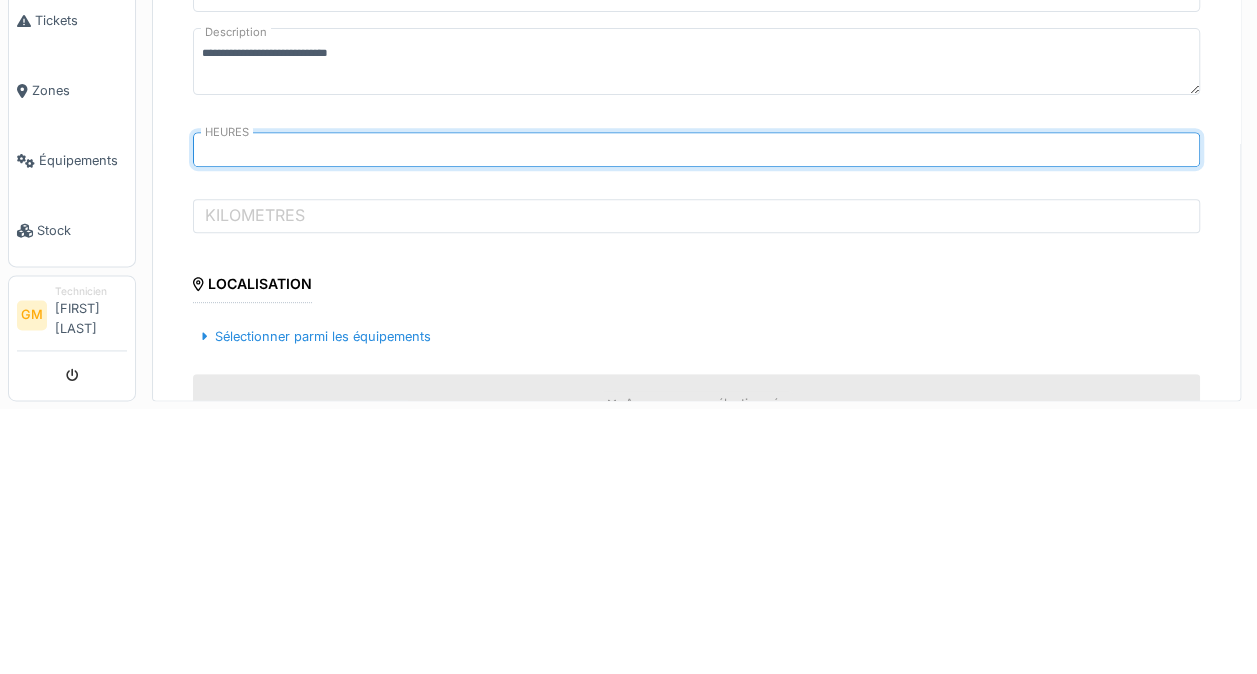 click on "KILOMETRES" at bounding box center (255, 480) 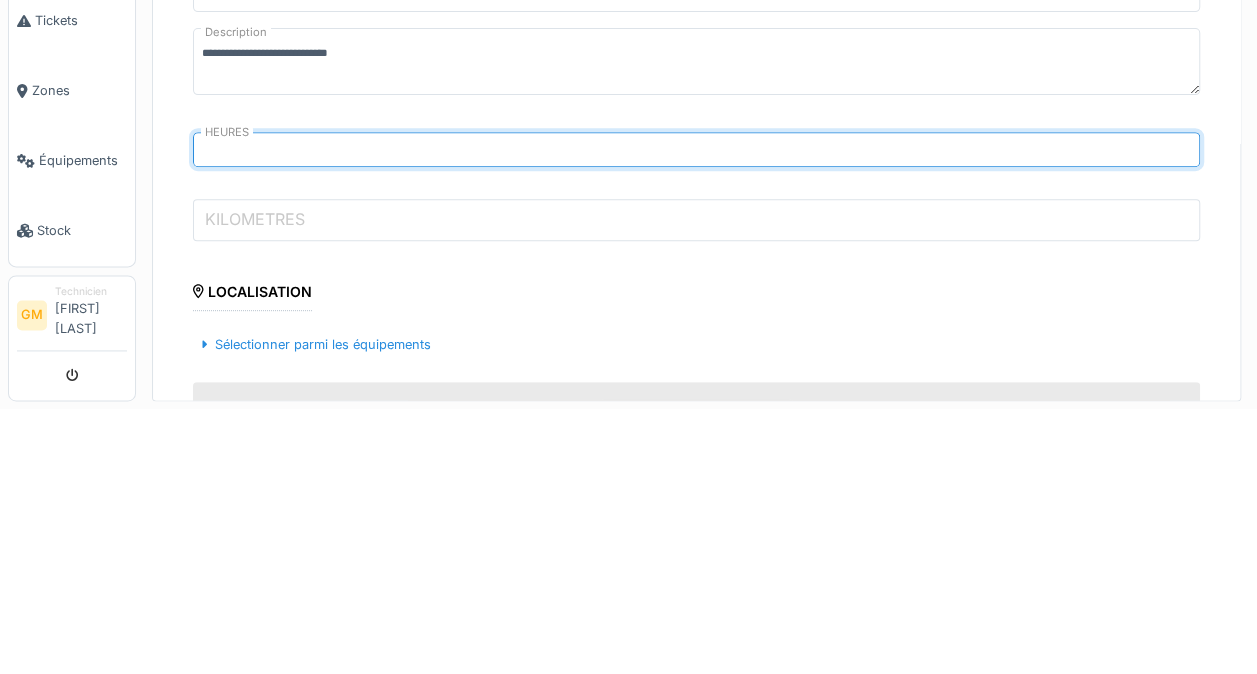 click on "KILOMETRES" at bounding box center (696, 485) 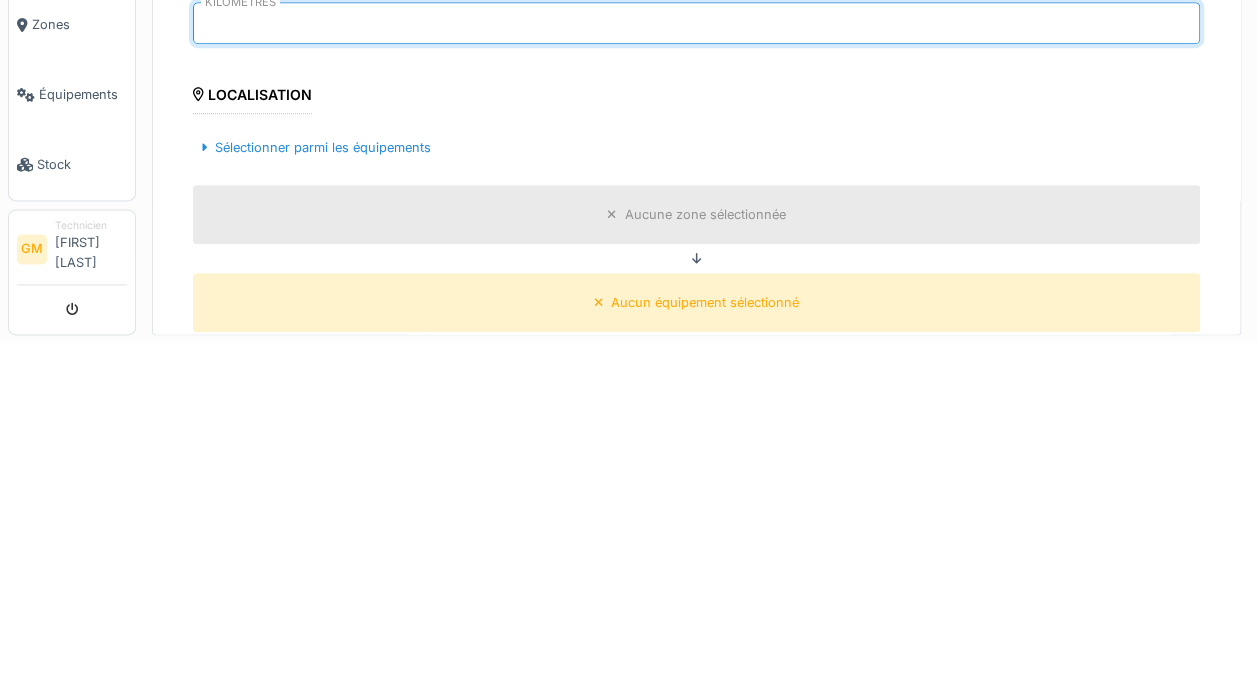 scroll, scrollTop: 250, scrollLeft: 0, axis: vertical 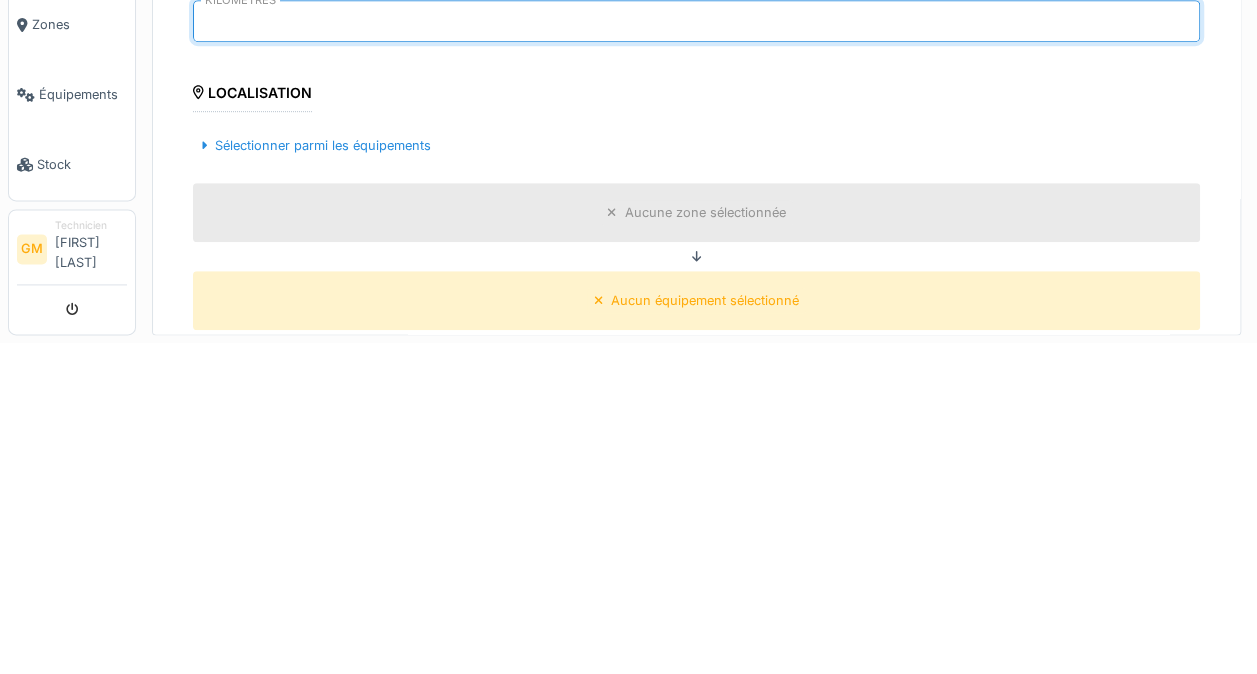 type on "*****" 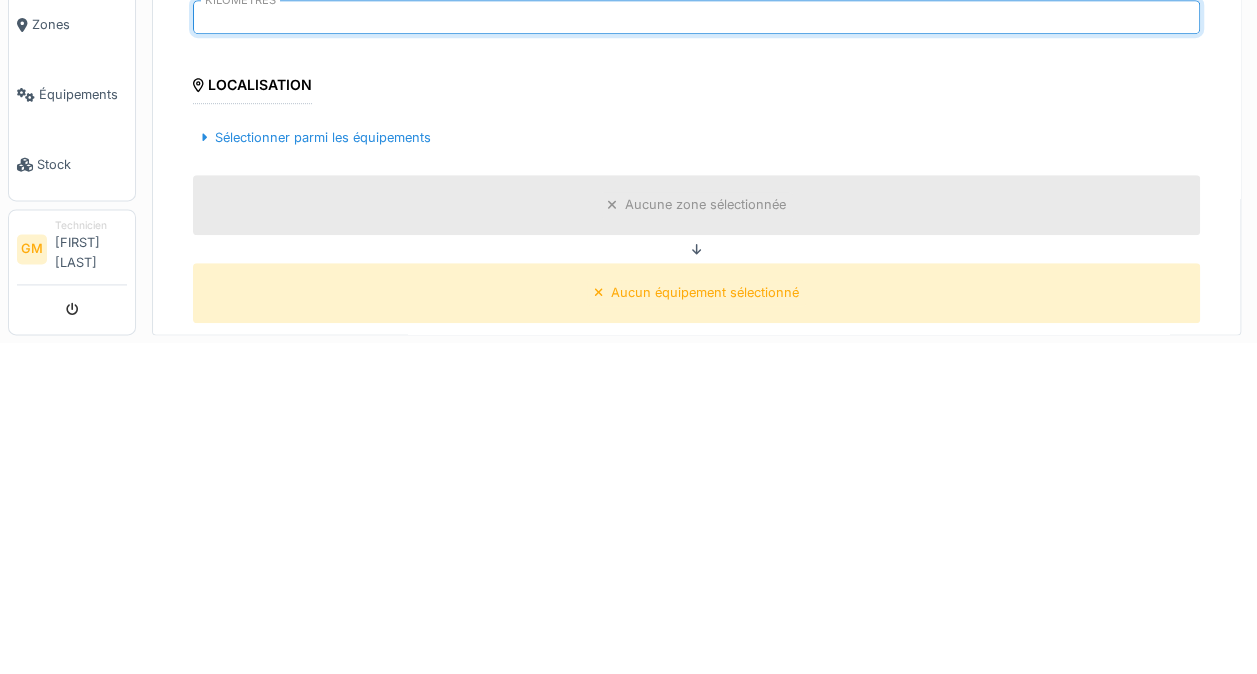 click on "Sélectionner parmi les équipements" at bounding box center (316, 468) 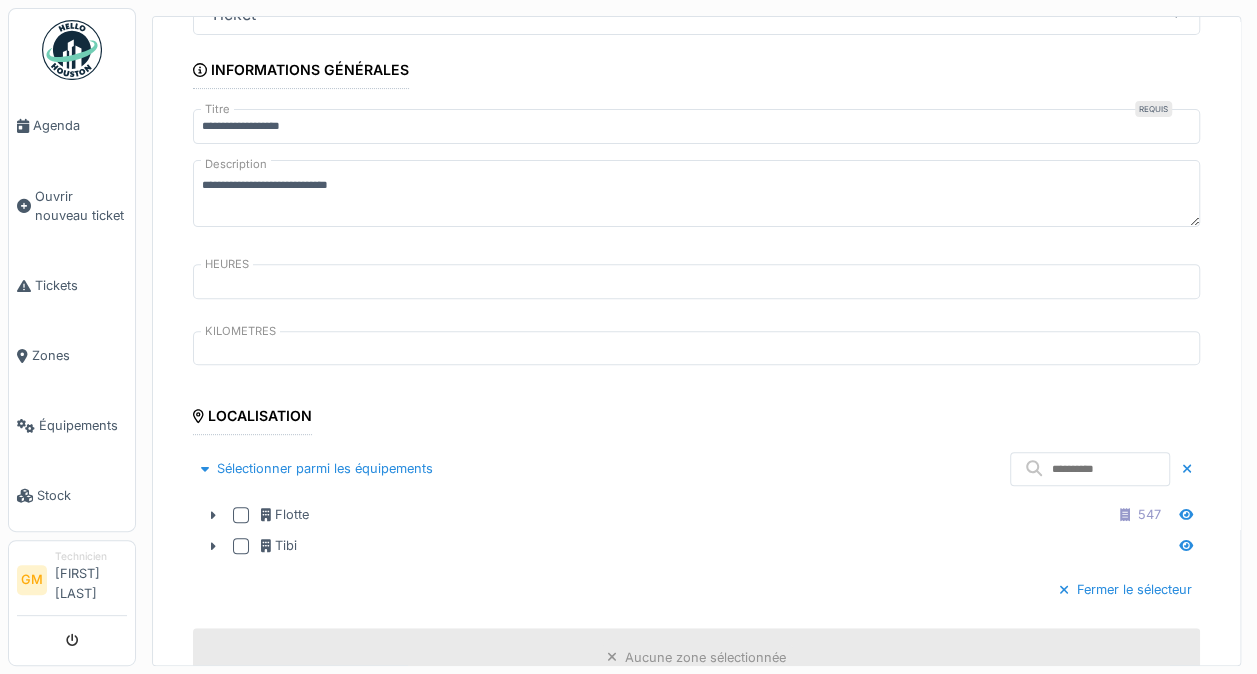 click at bounding box center [241, 515] 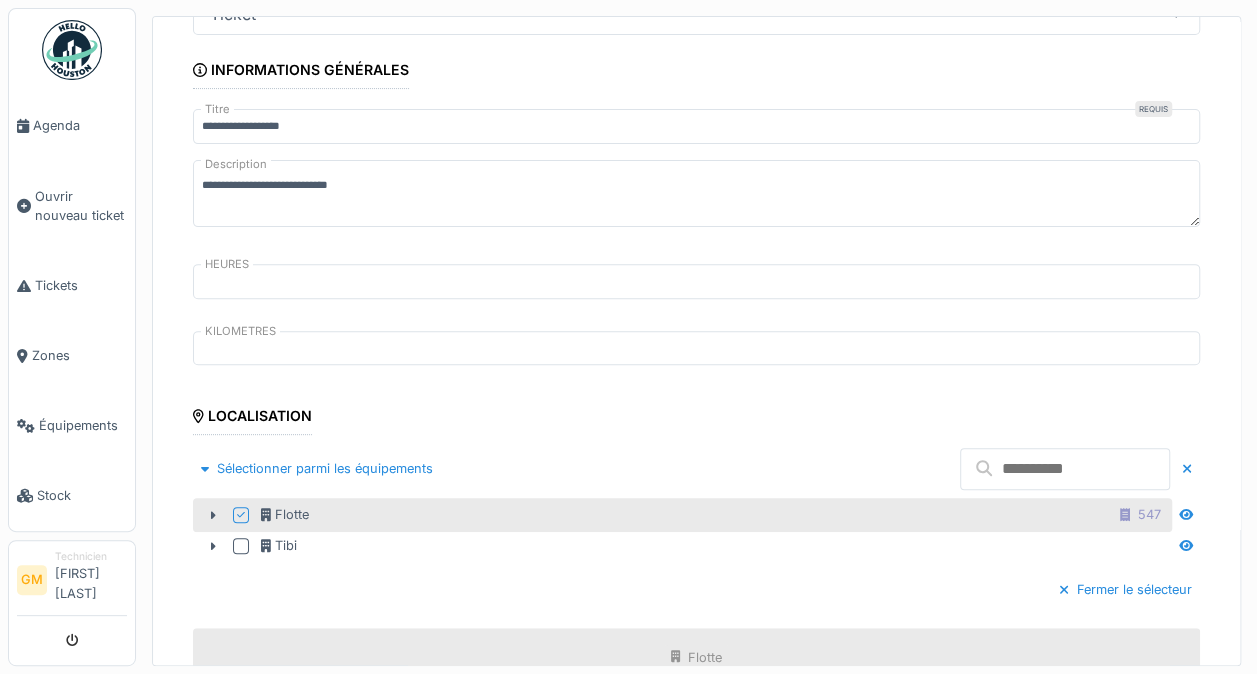 click at bounding box center [1065, 469] 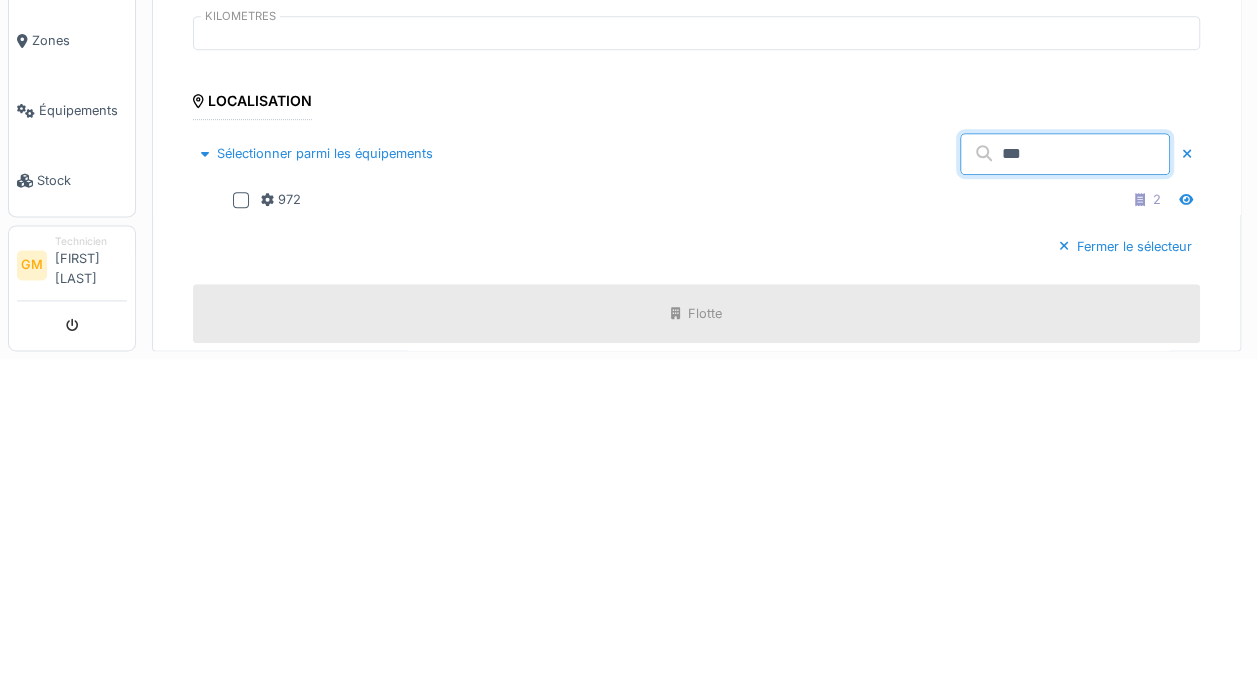 type on "***" 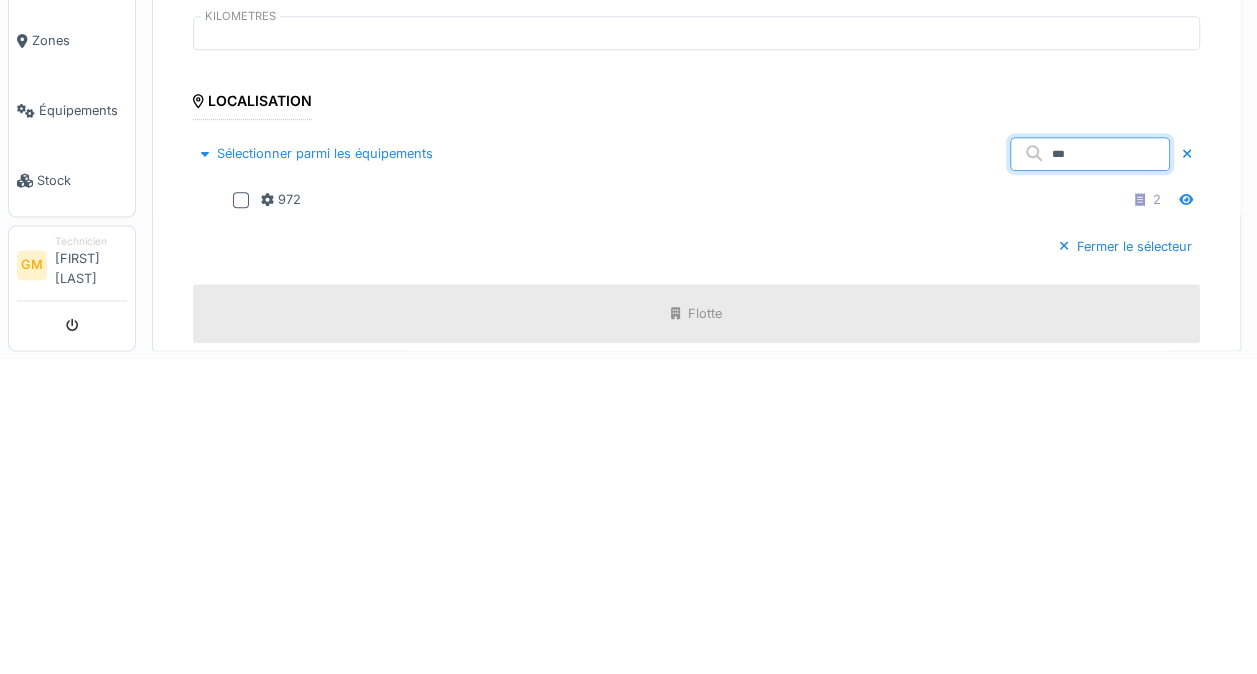 click at bounding box center [241, 515] 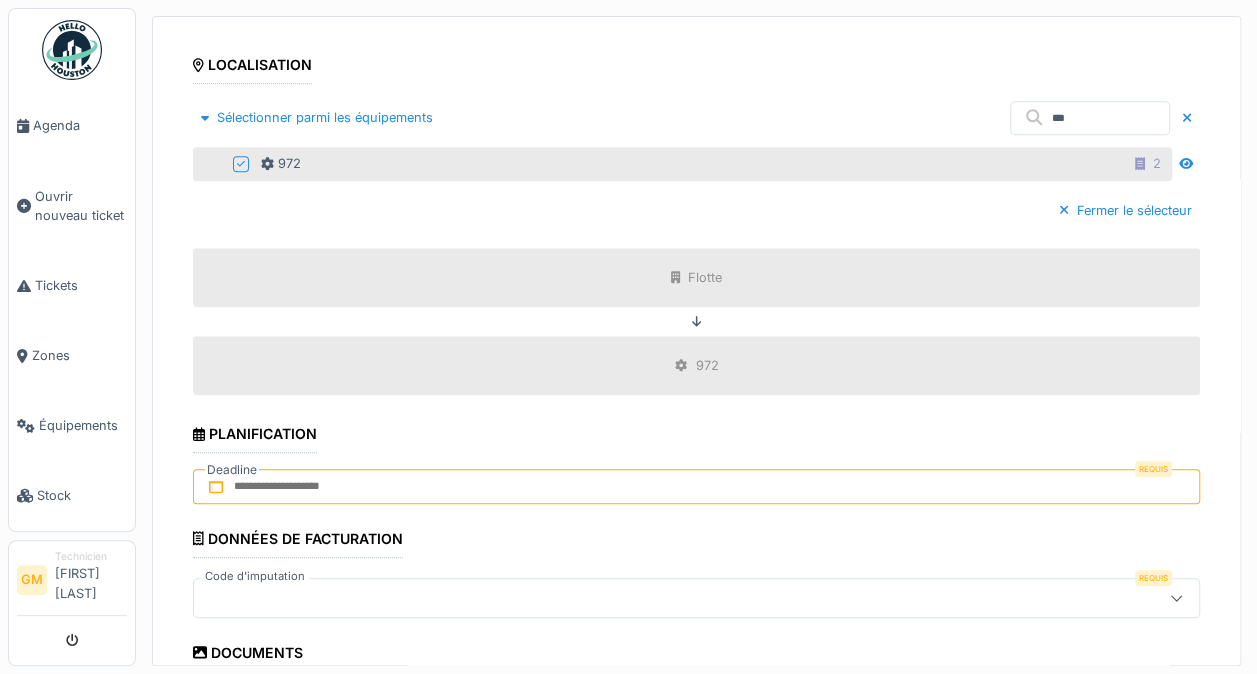 scroll, scrollTop: 612, scrollLeft: 0, axis: vertical 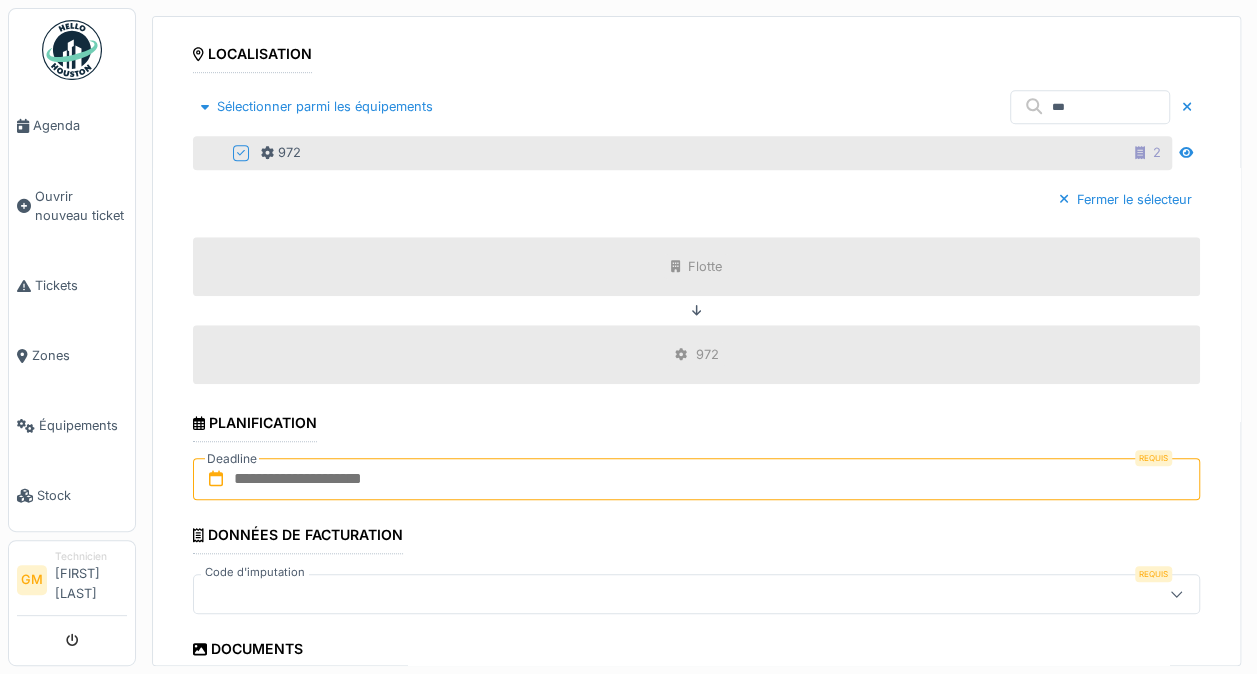 click at bounding box center (696, 479) 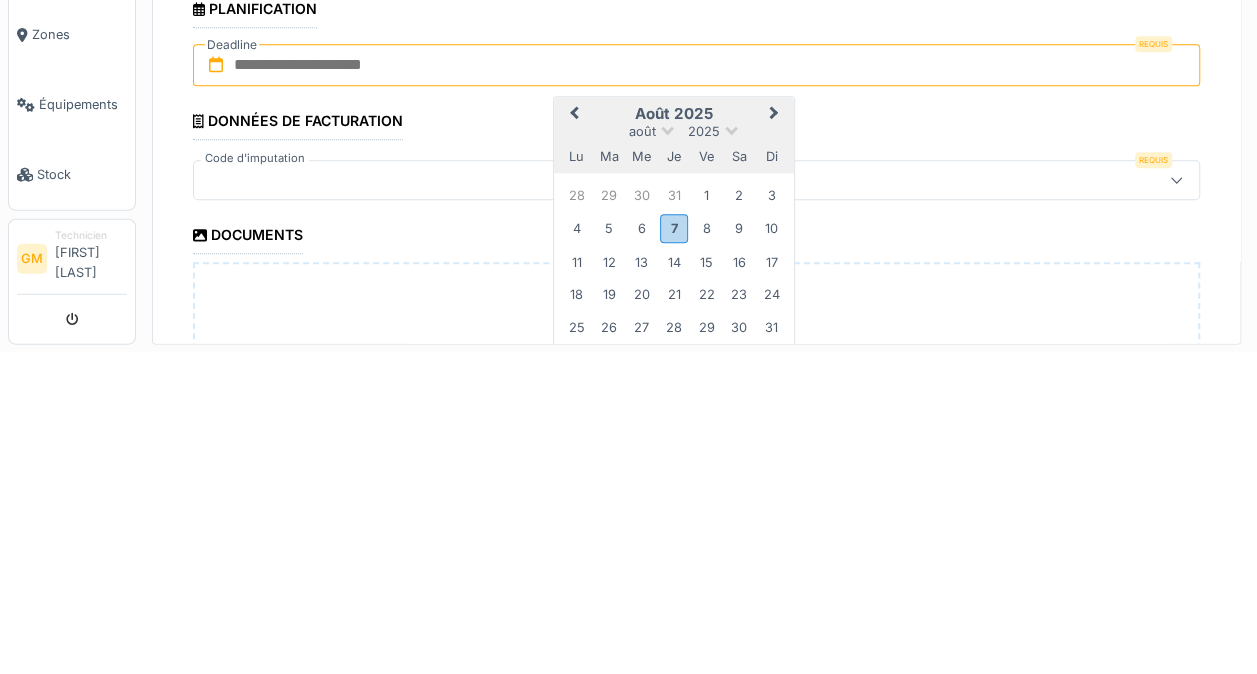 scroll, scrollTop: 708, scrollLeft: 0, axis: vertical 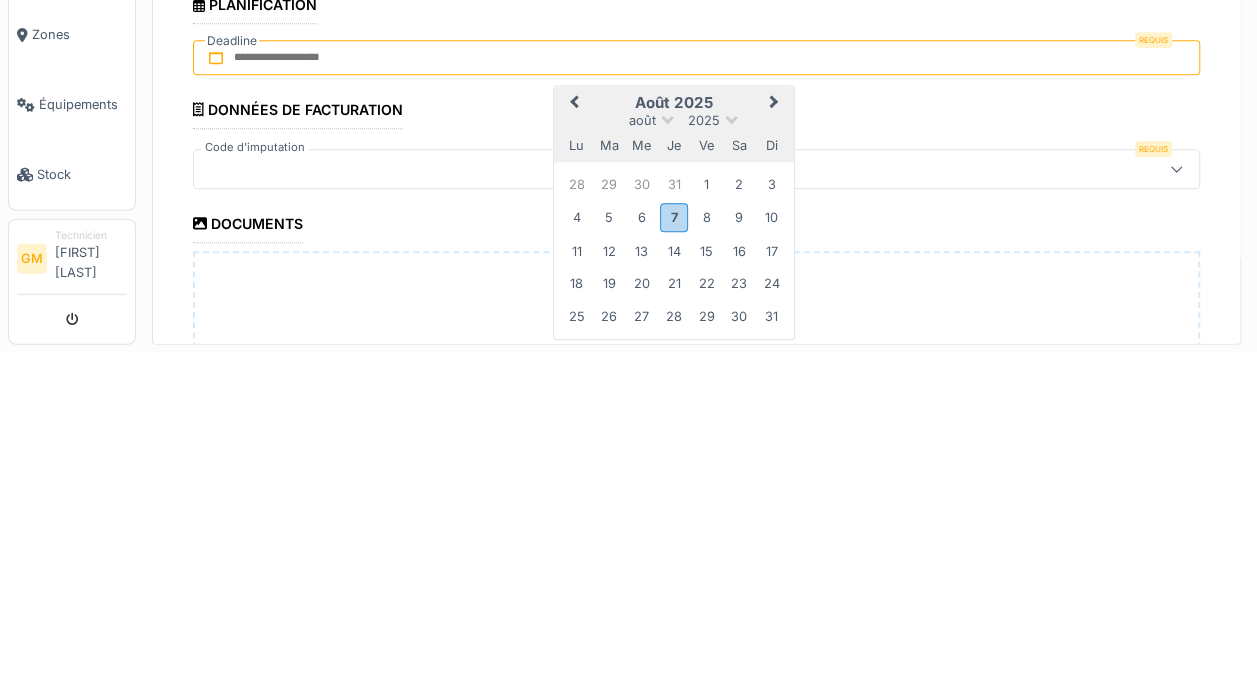click on "7" at bounding box center (673, 539) 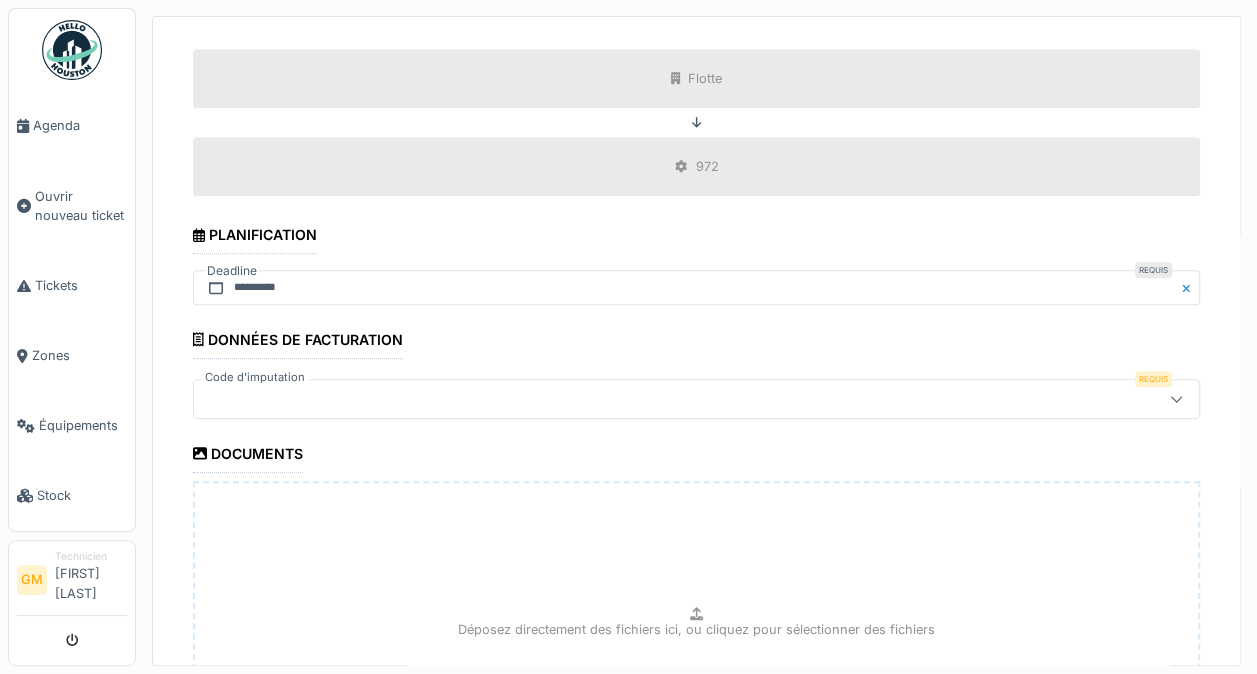 scroll, scrollTop: 806, scrollLeft: 0, axis: vertical 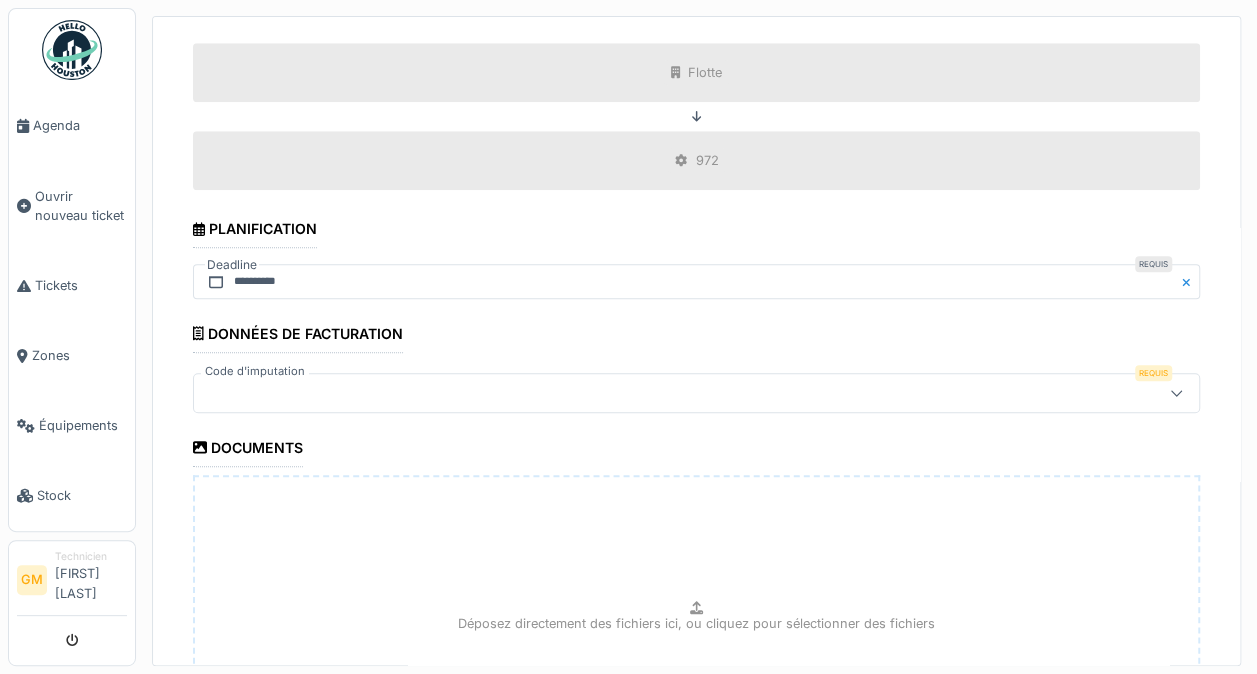 click at bounding box center (696, 393) 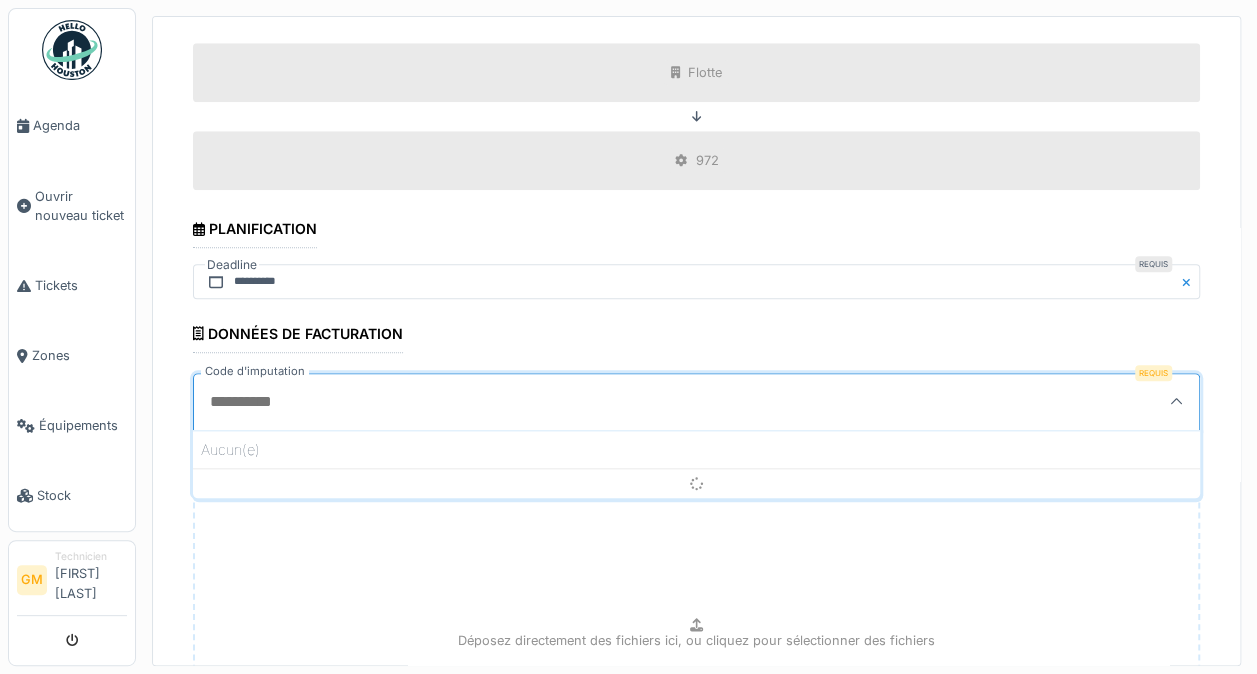 scroll, scrollTop: 4, scrollLeft: 0, axis: vertical 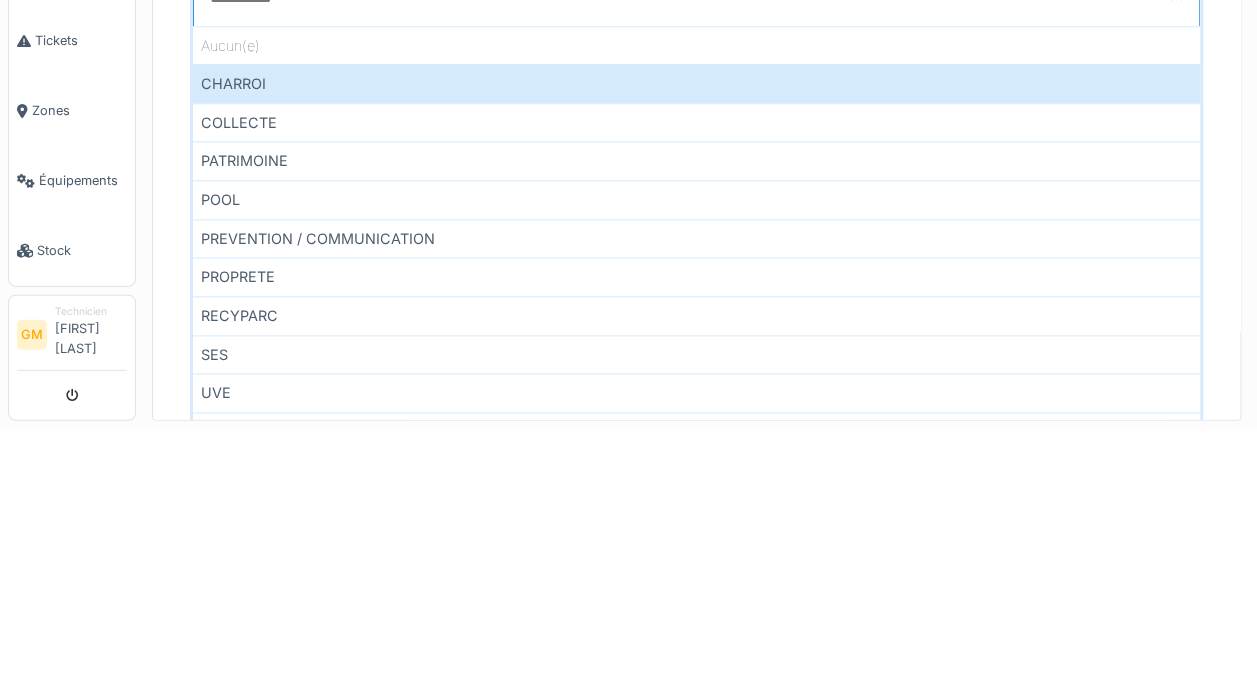 click on "PROPRETE" at bounding box center [696, 522] 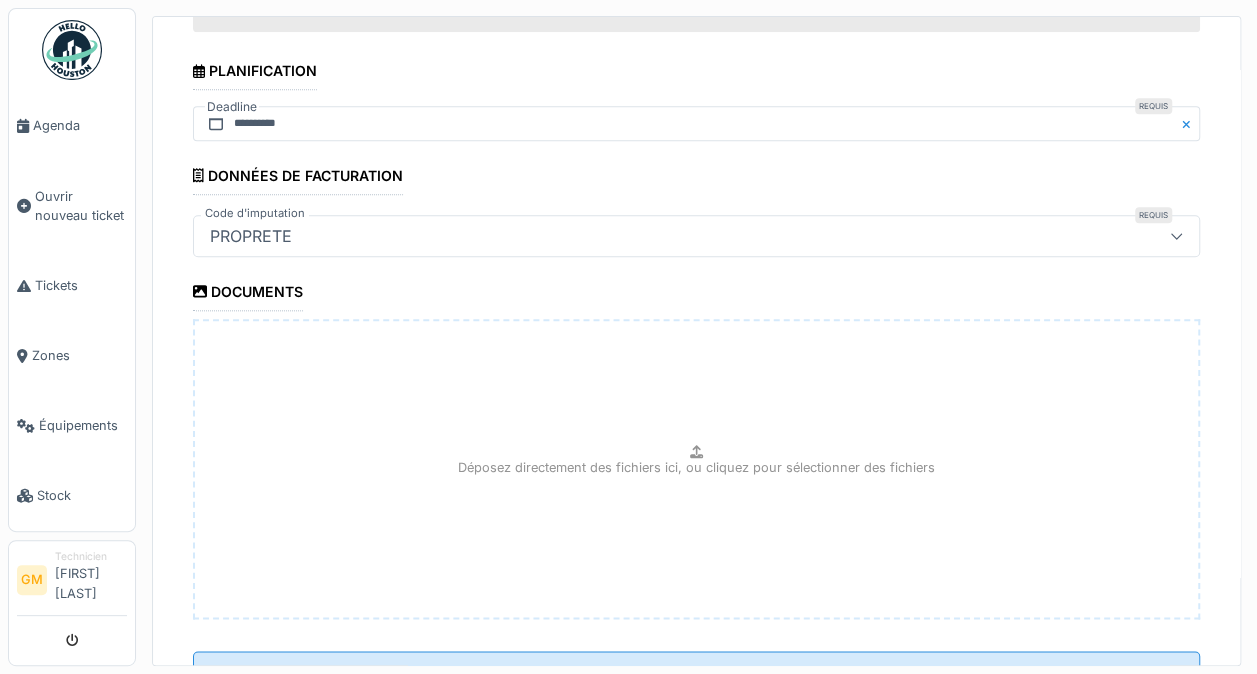 scroll, scrollTop: 1044, scrollLeft: 0, axis: vertical 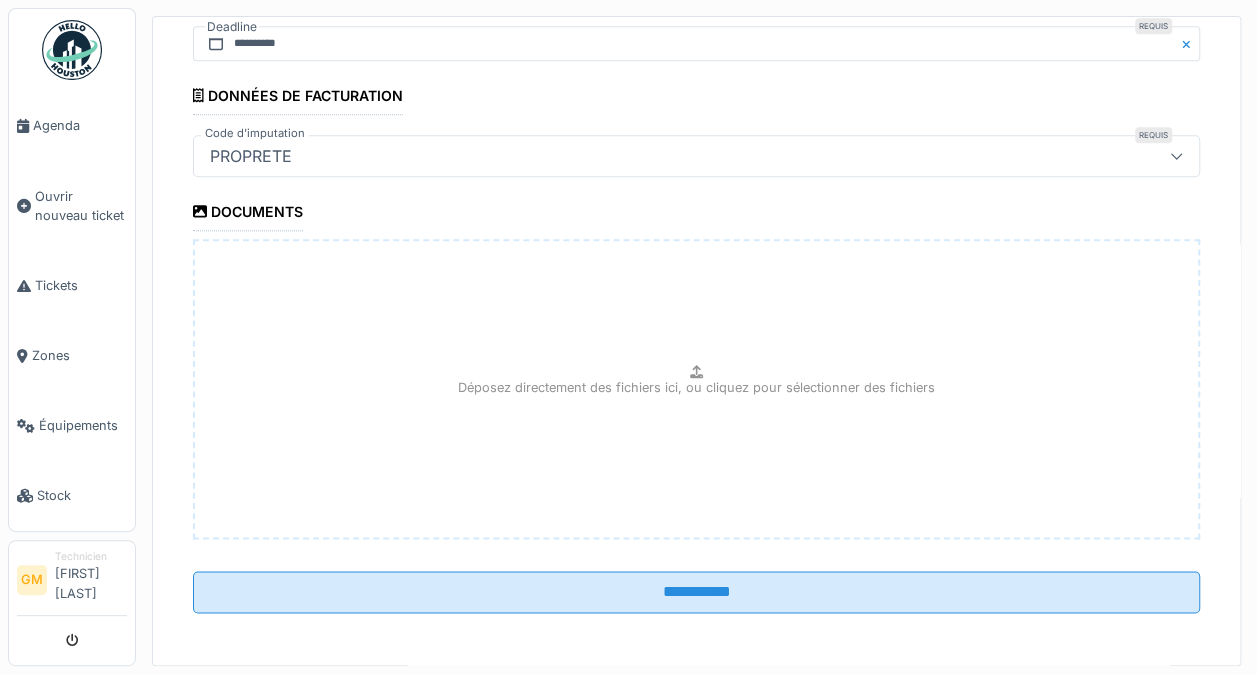 click on "**********" at bounding box center (696, 592) 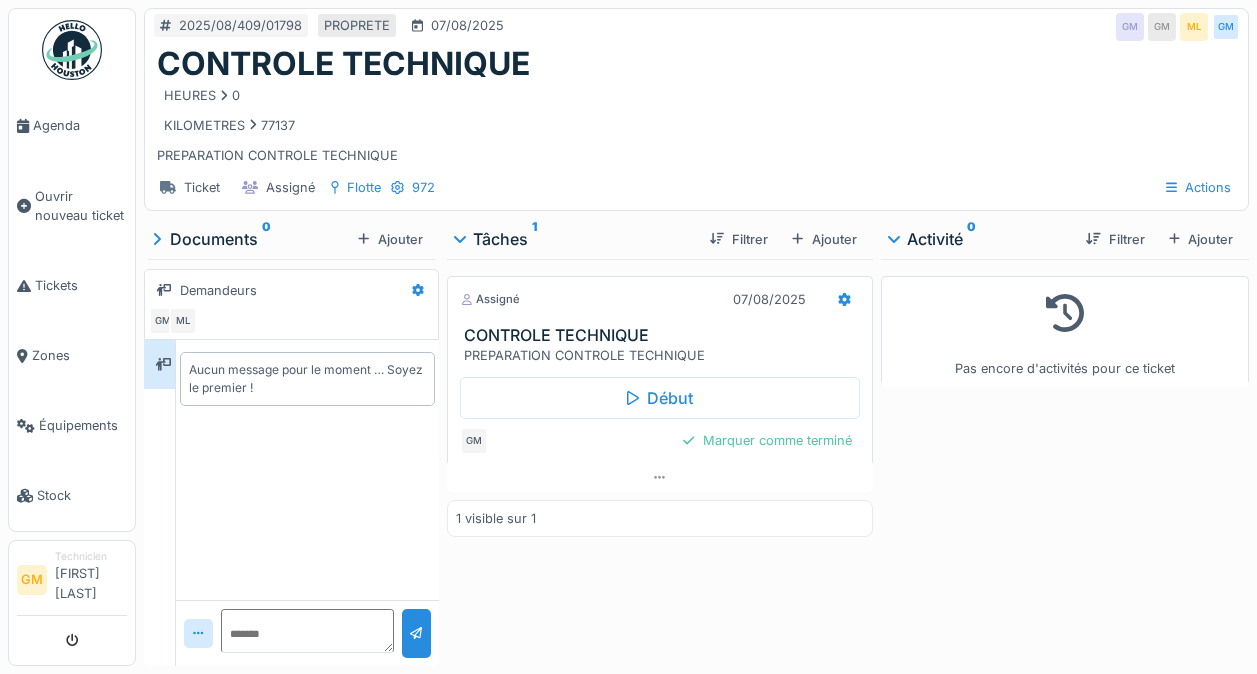 scroll, scrollTop: 0, scrollLeft: 0, axis: both 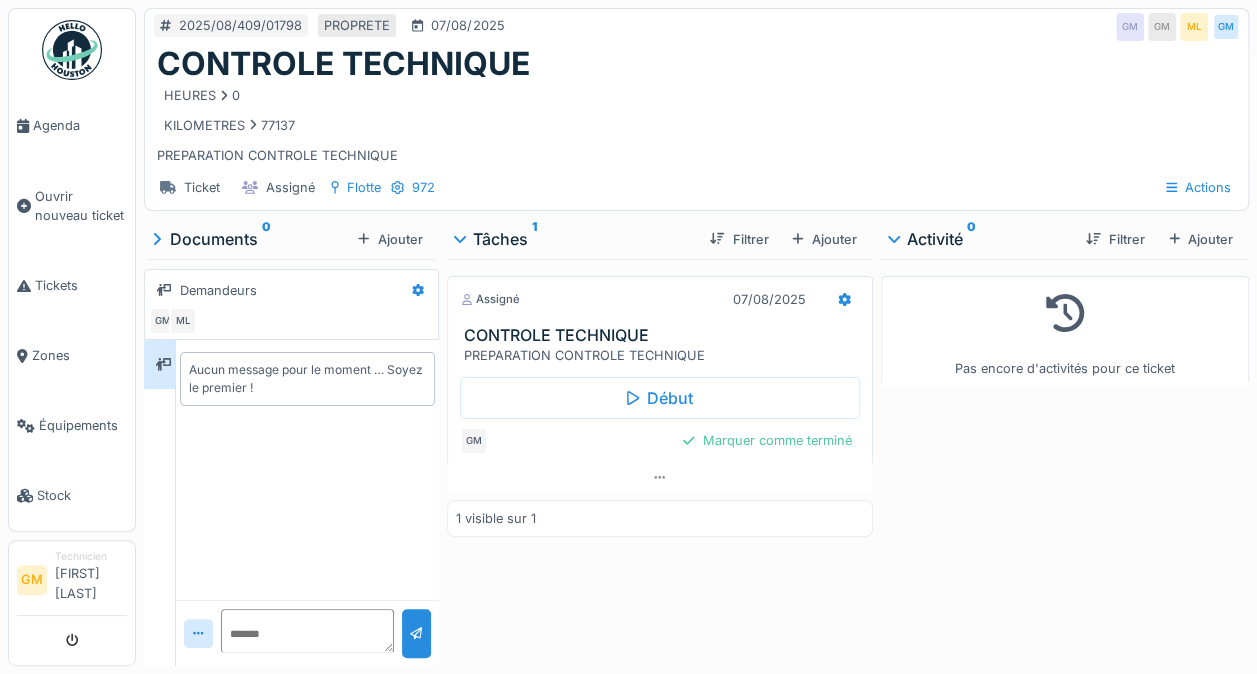 click on "Ouvrir nouveau ticket" at bounding box center (81, 206) 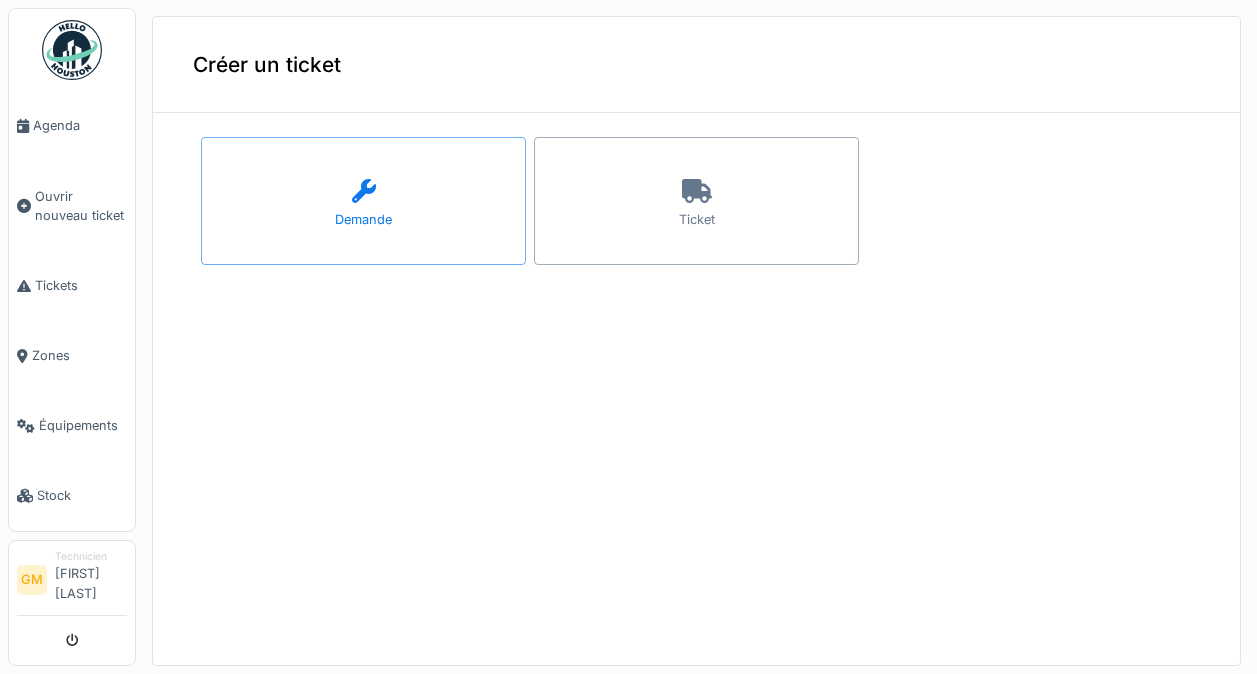 scroll, scrollTop: 0, scrollLeft: 0, axis: both 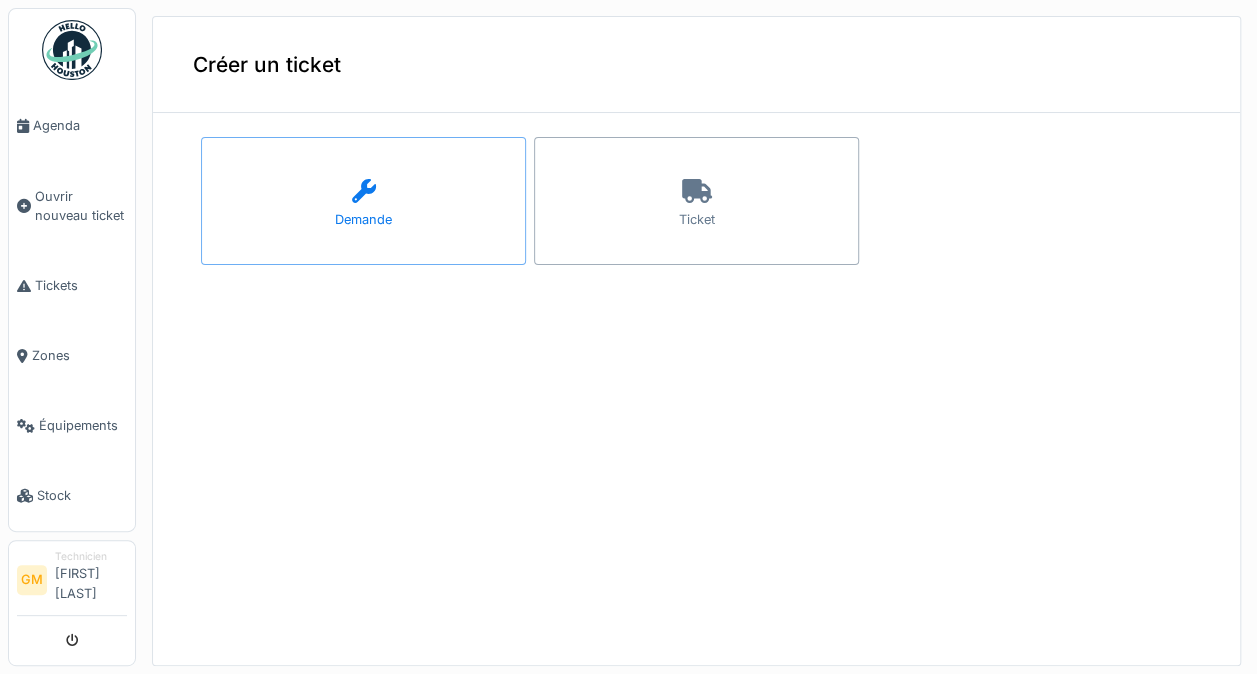 click on "Ticket" at bounding box center (696, 201) 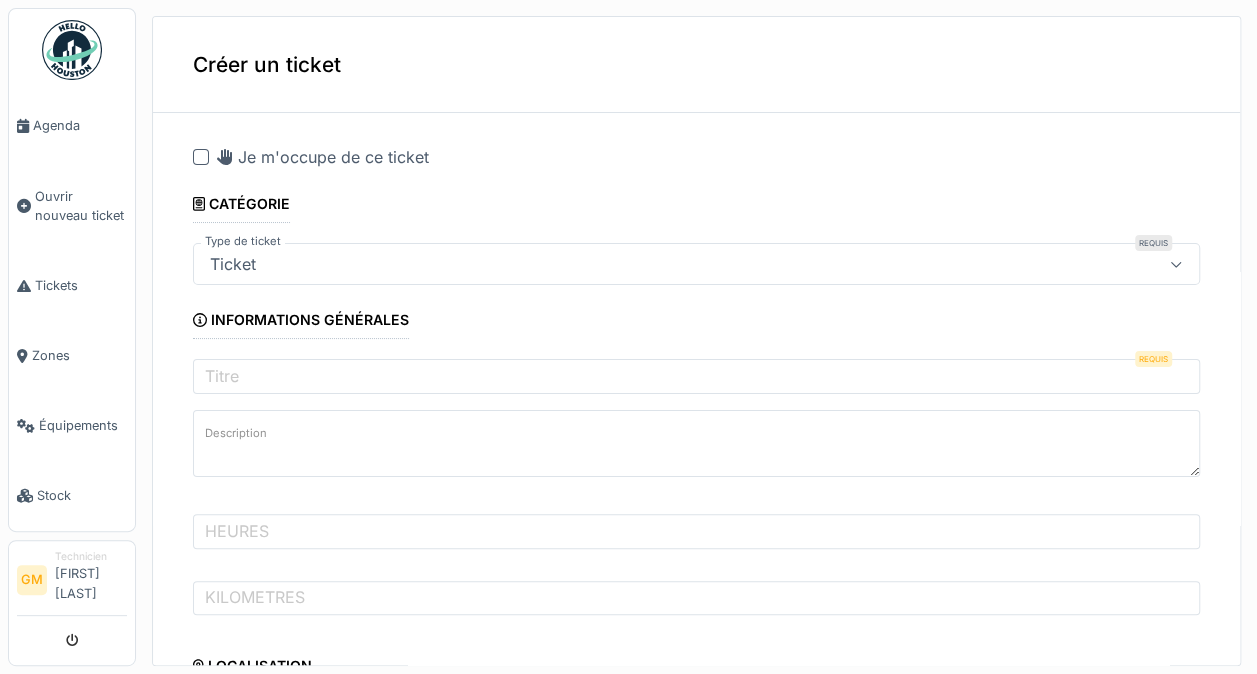 click at bounding box center (201, 157) 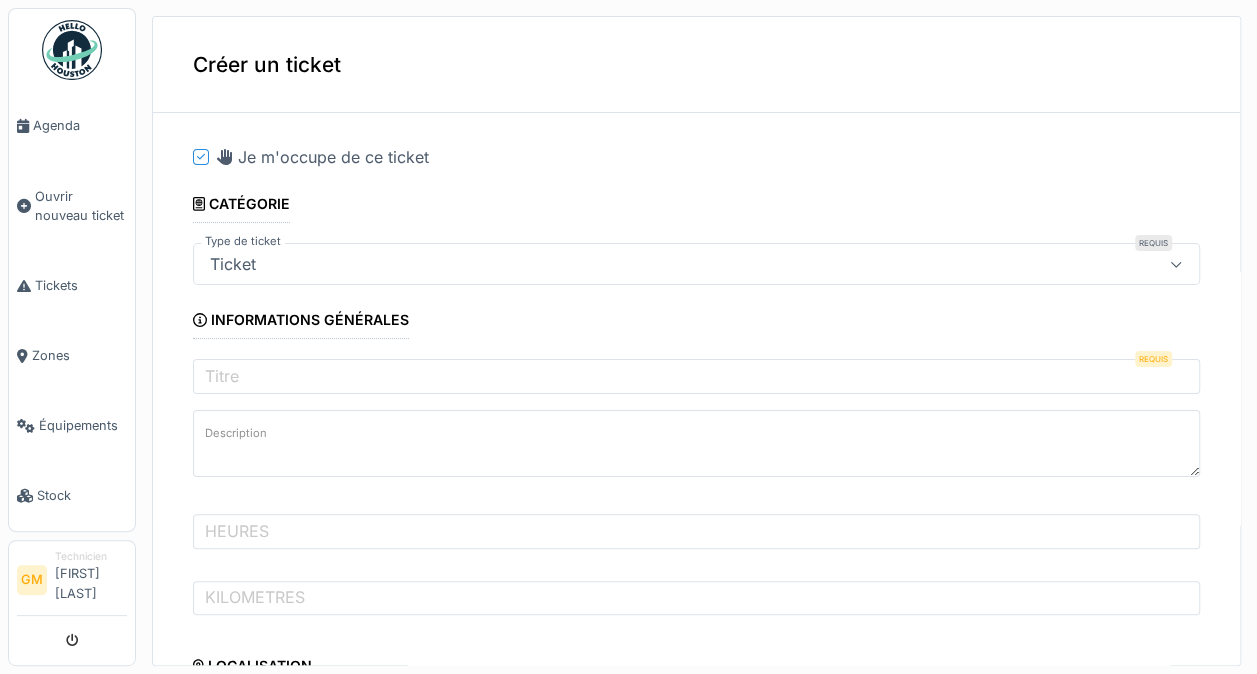 click on "Titre" at bounding box center (222, 376) 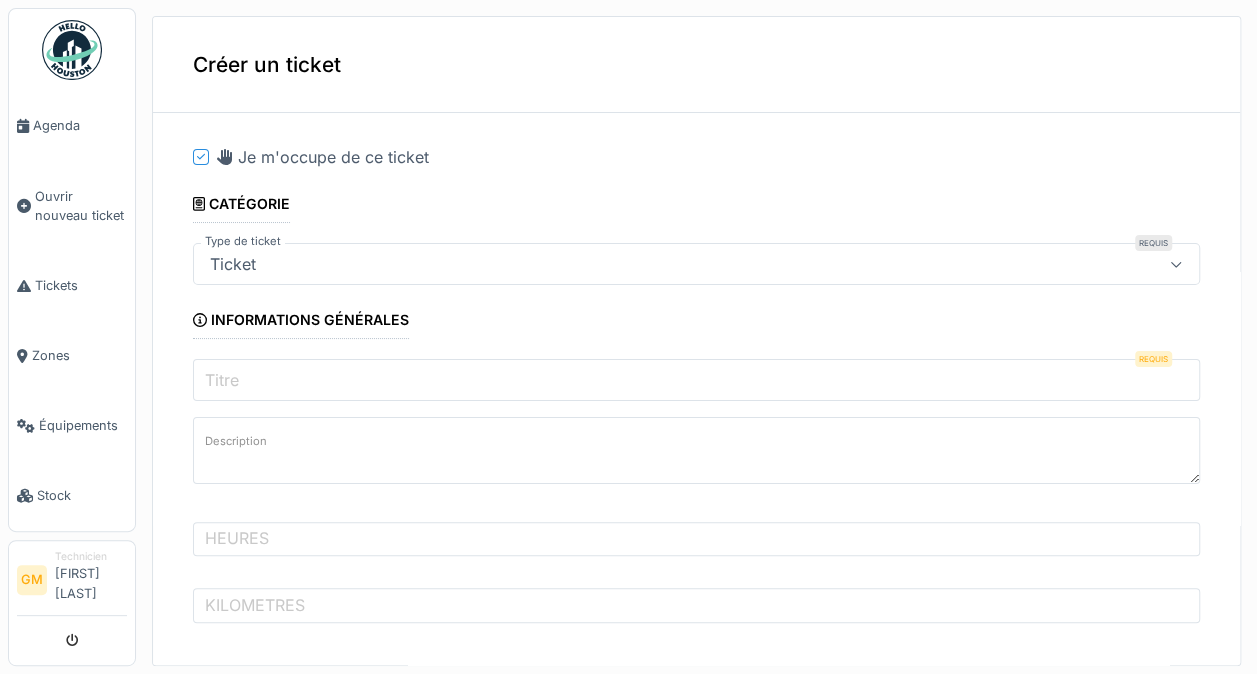 click on "Titre" at bounding box center (696, 380) 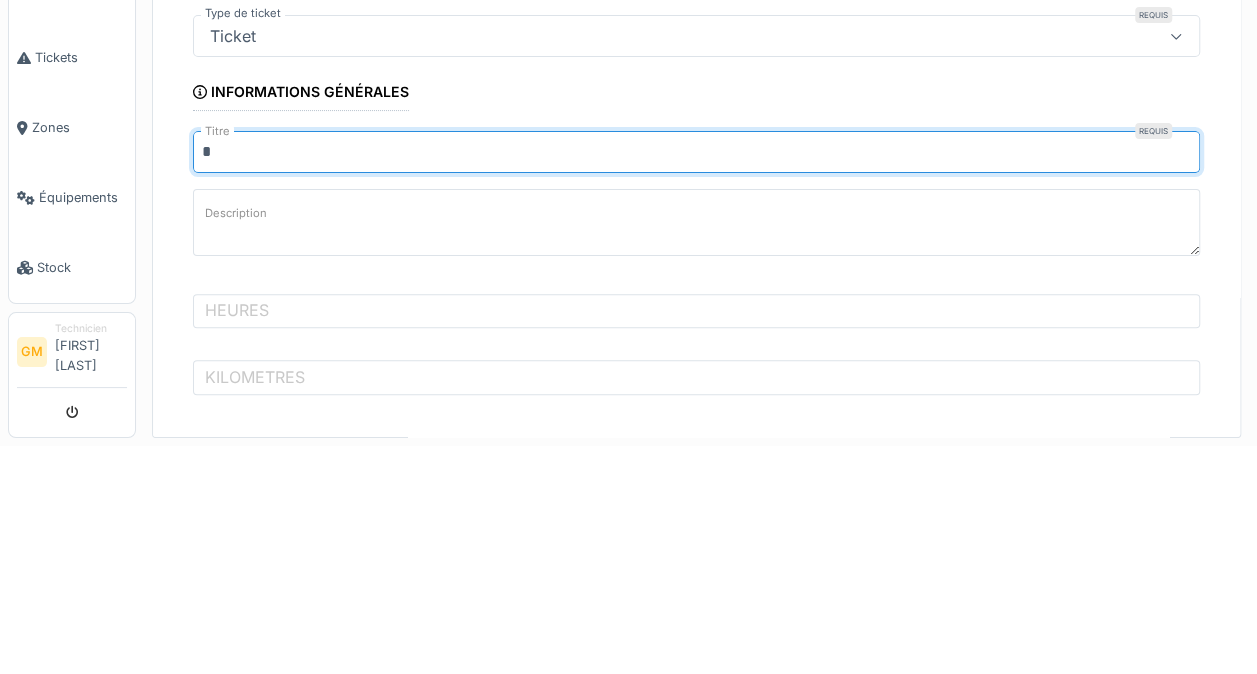 type on "**********" 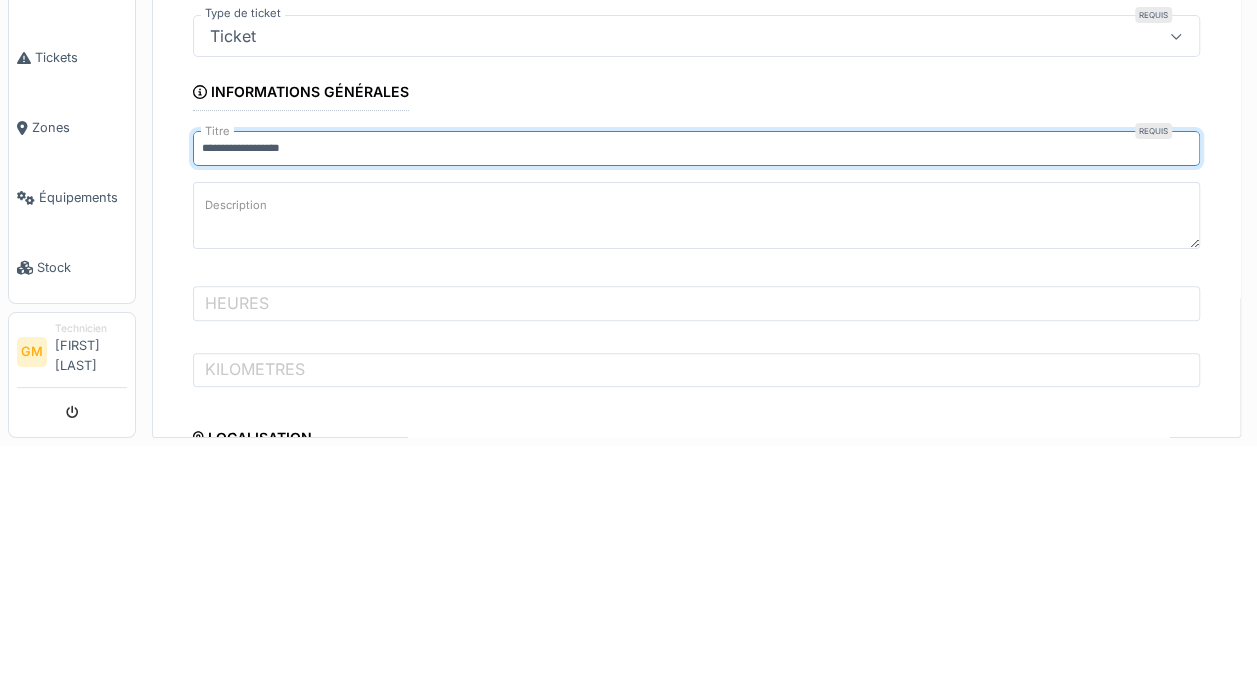 click on "Description" at bounding box center (236, 433) 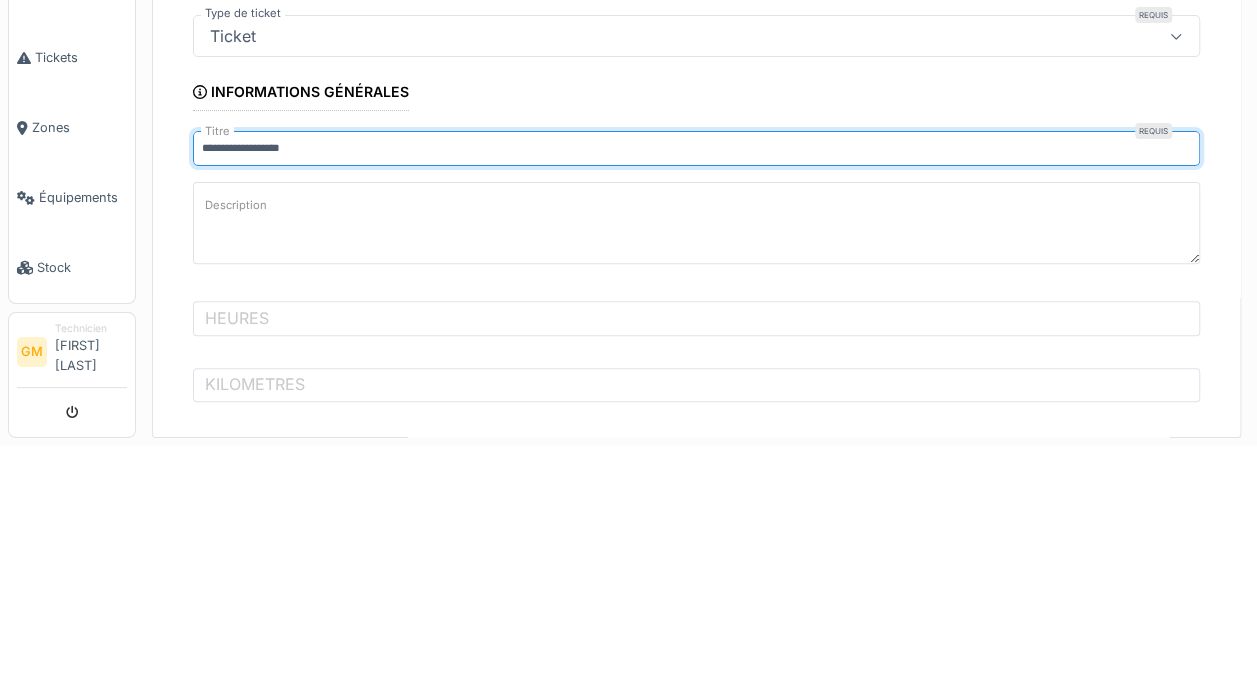click on "Description" at bounding box center (696, 451) 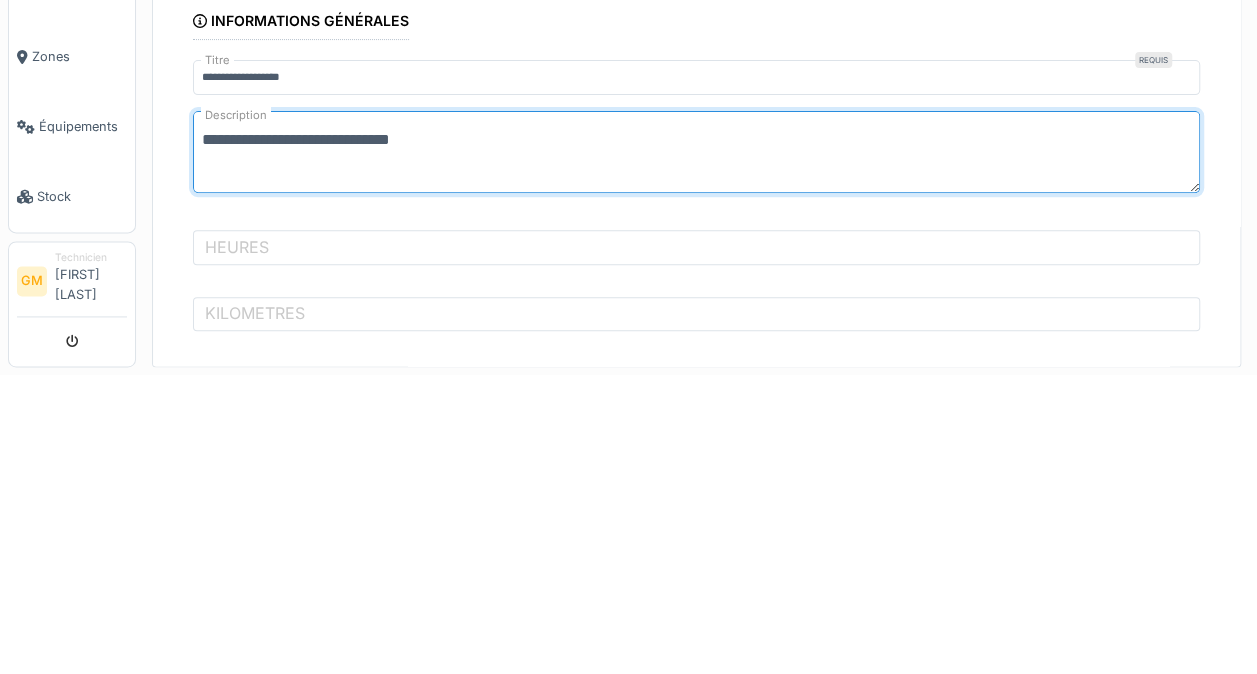 type on "**********" 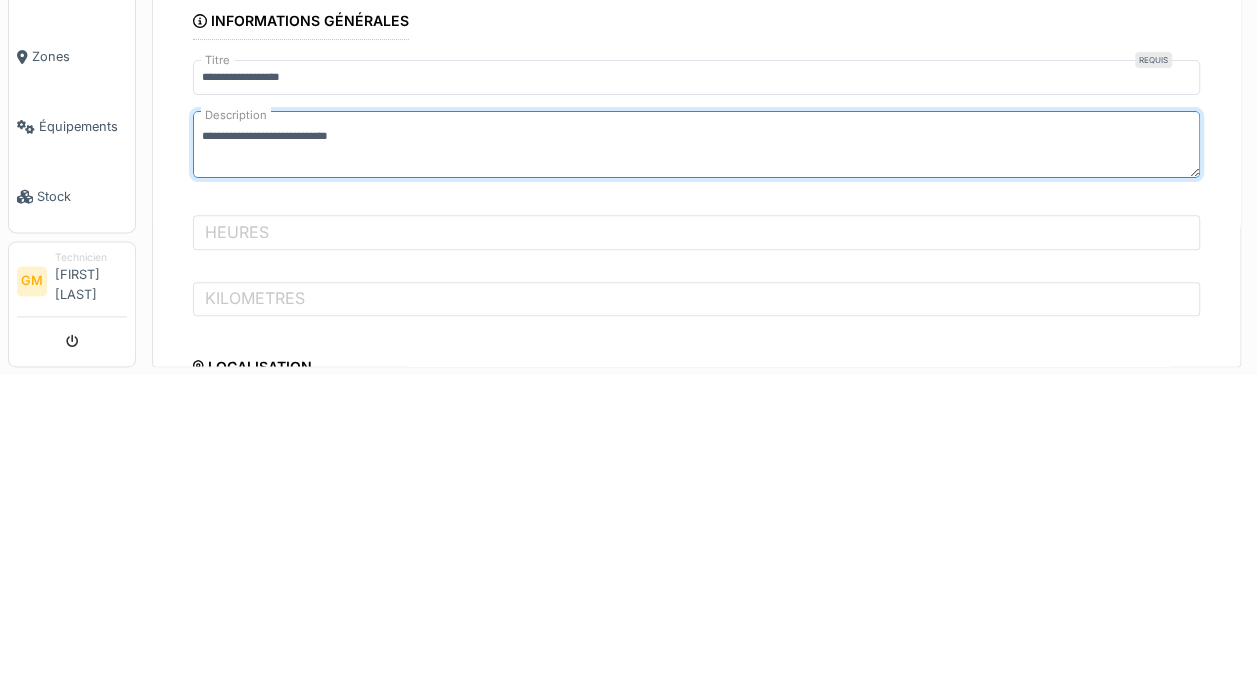 click on "HEURES" at bounding box center (237, 531) 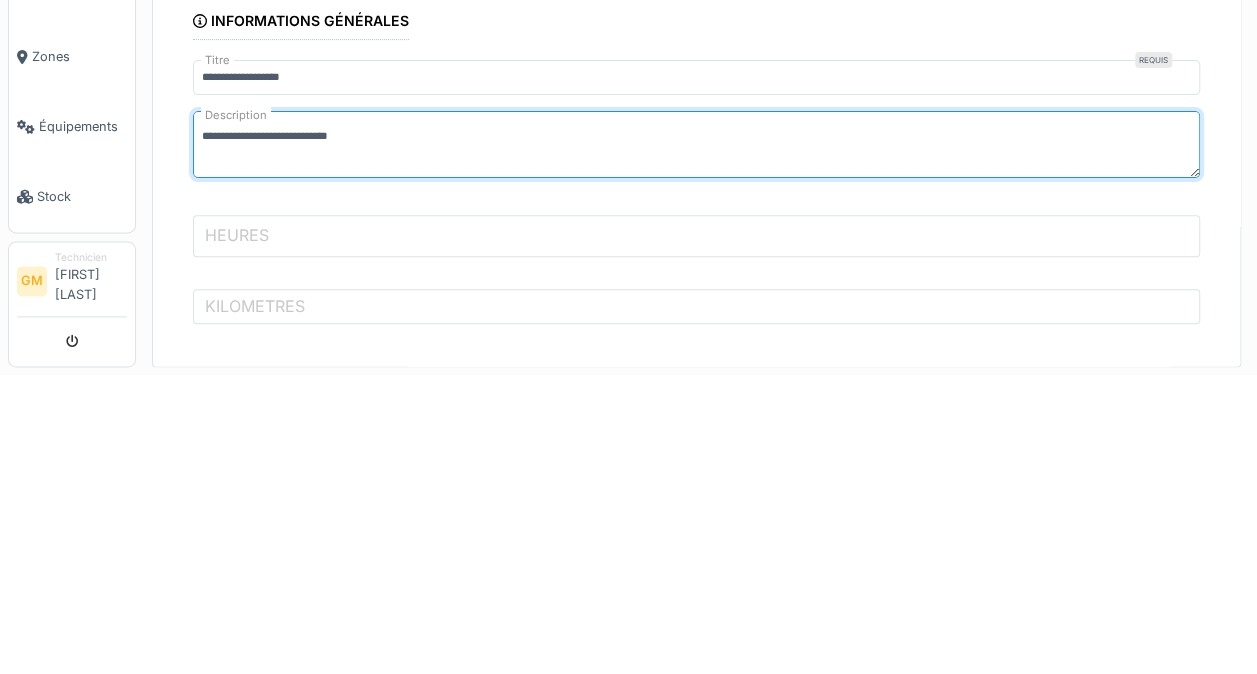 click on "HEURES" at bounding box center [696, 535] 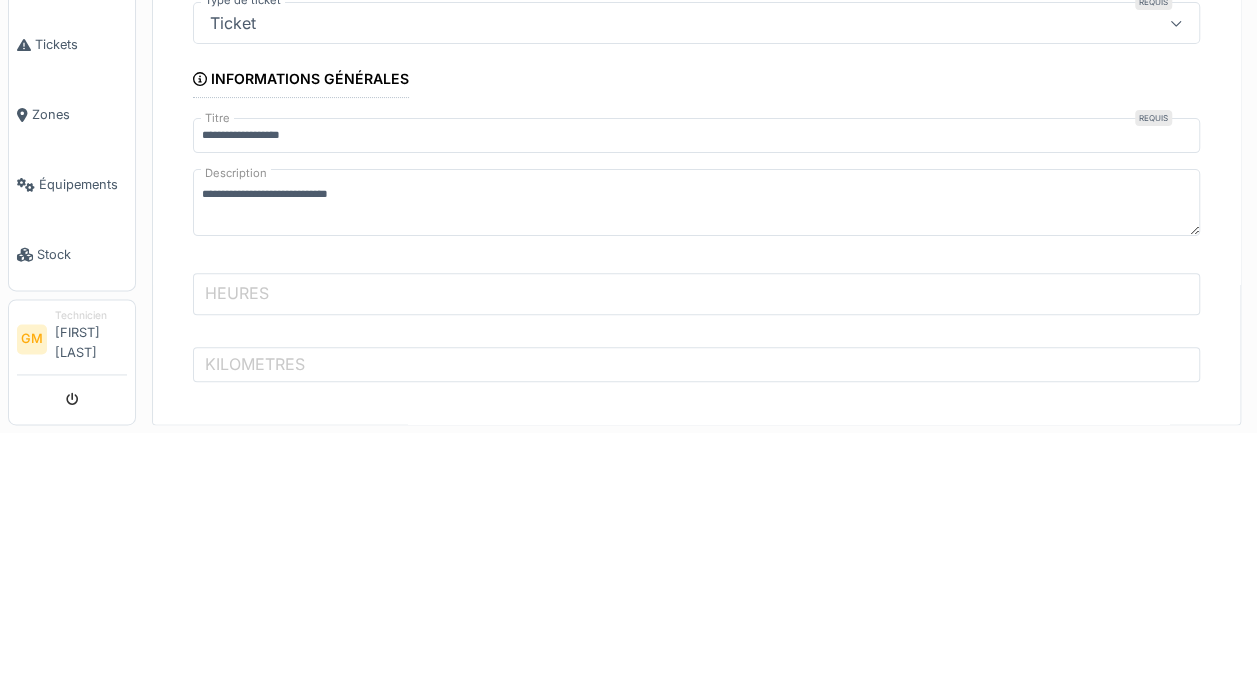 scroll, scrollTop: 6, scrollLeft: 0, axis: vertical 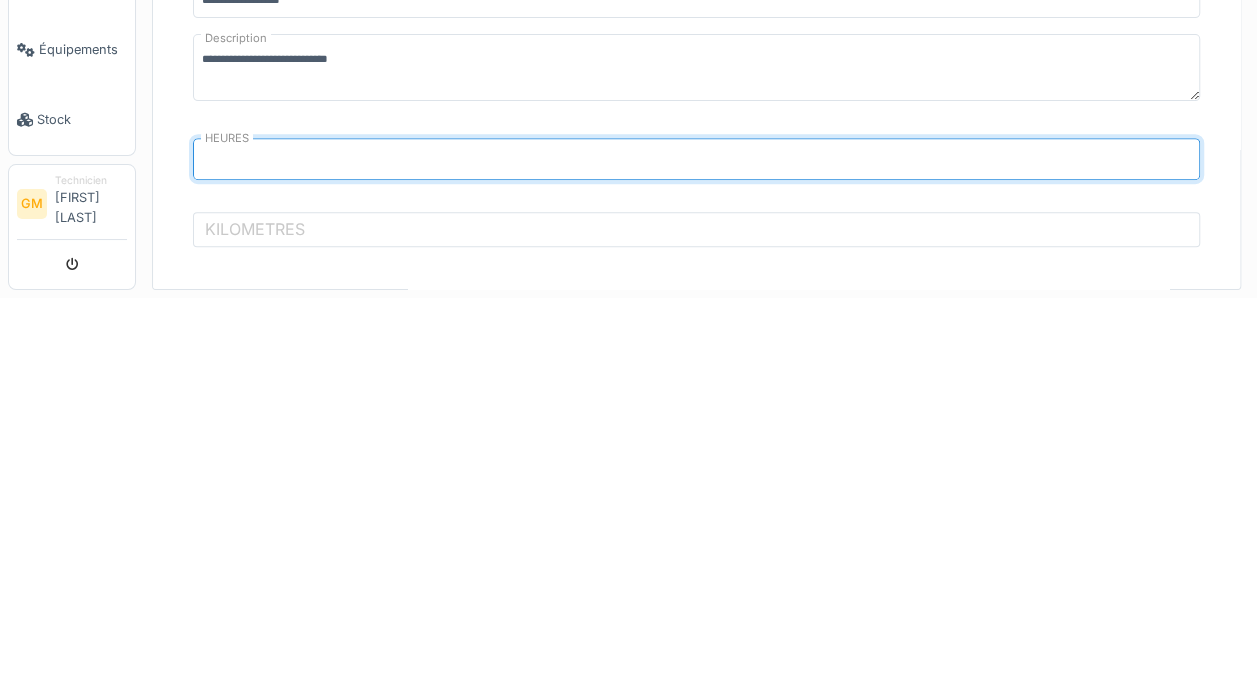 type on "*" 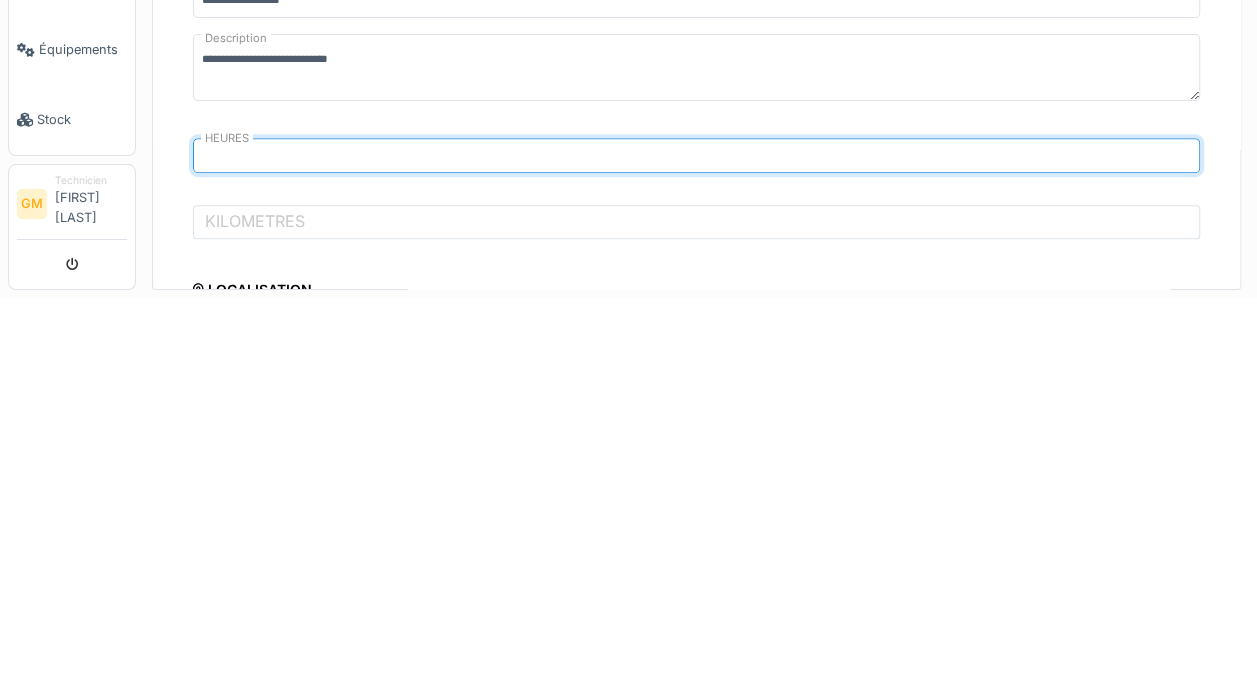 click on "KILOMETRES" at bounding box center (255, 597) 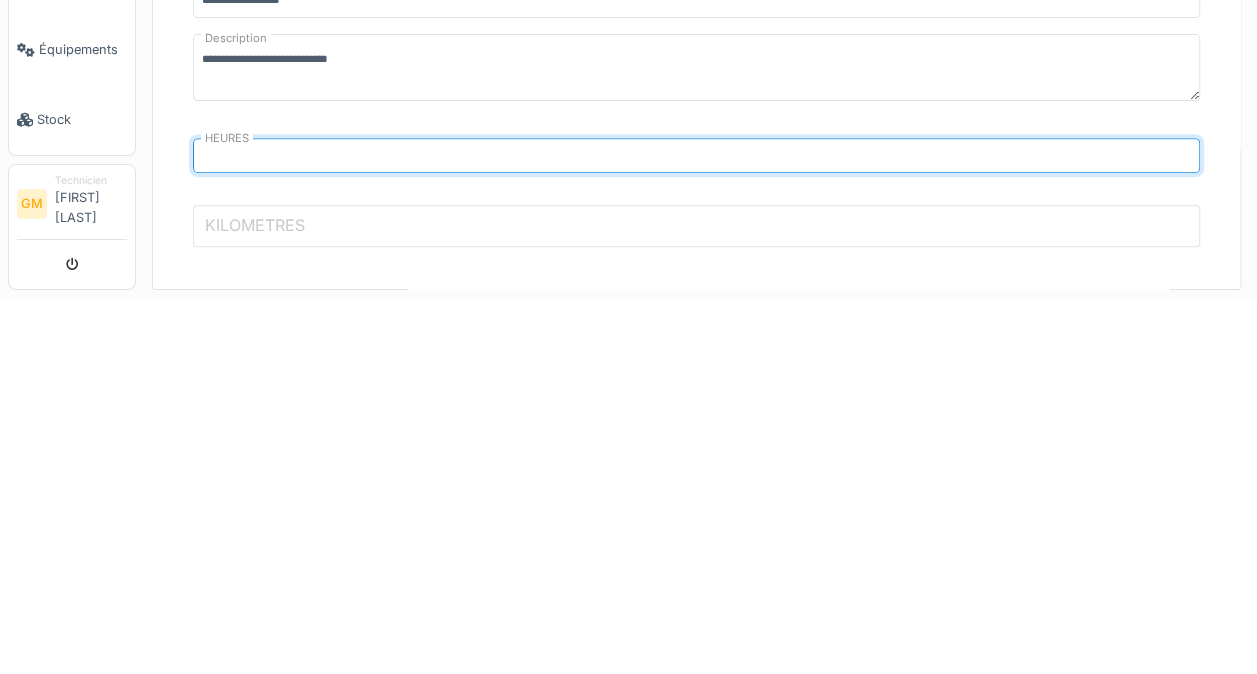 click on "KILOMETRES" at bounding box center (696, 602) 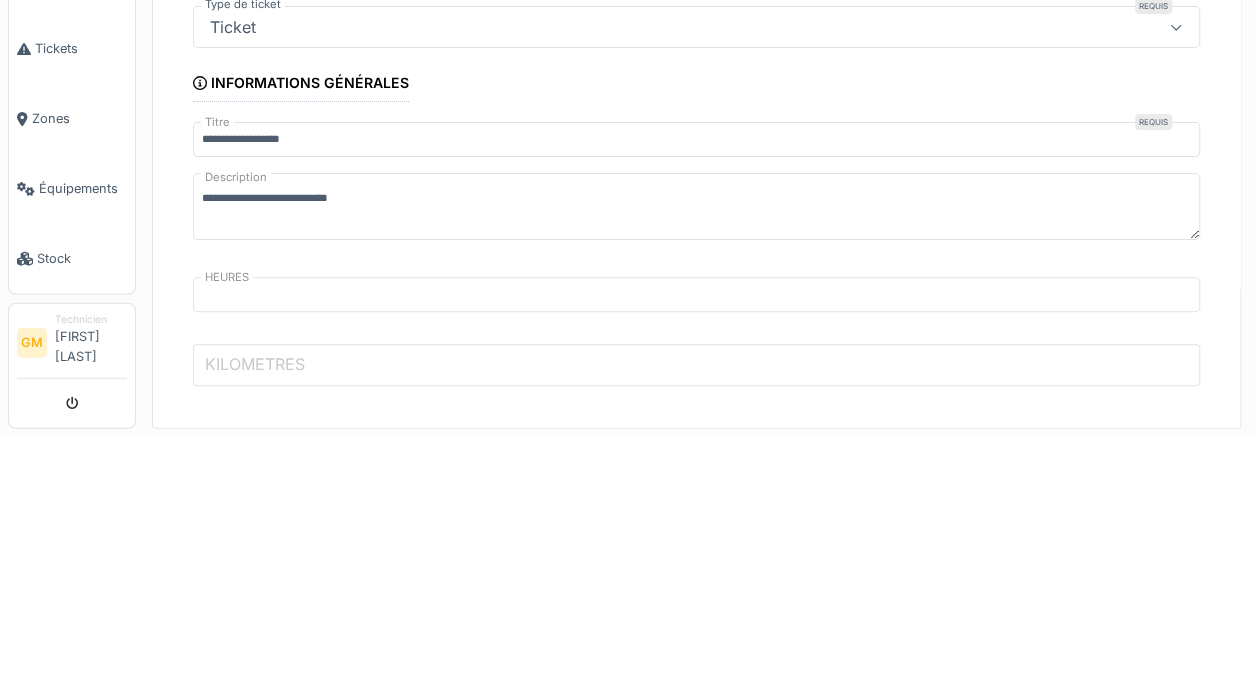 scroll, scrollTop: 7, scrollLeft: 0, axis: vertical 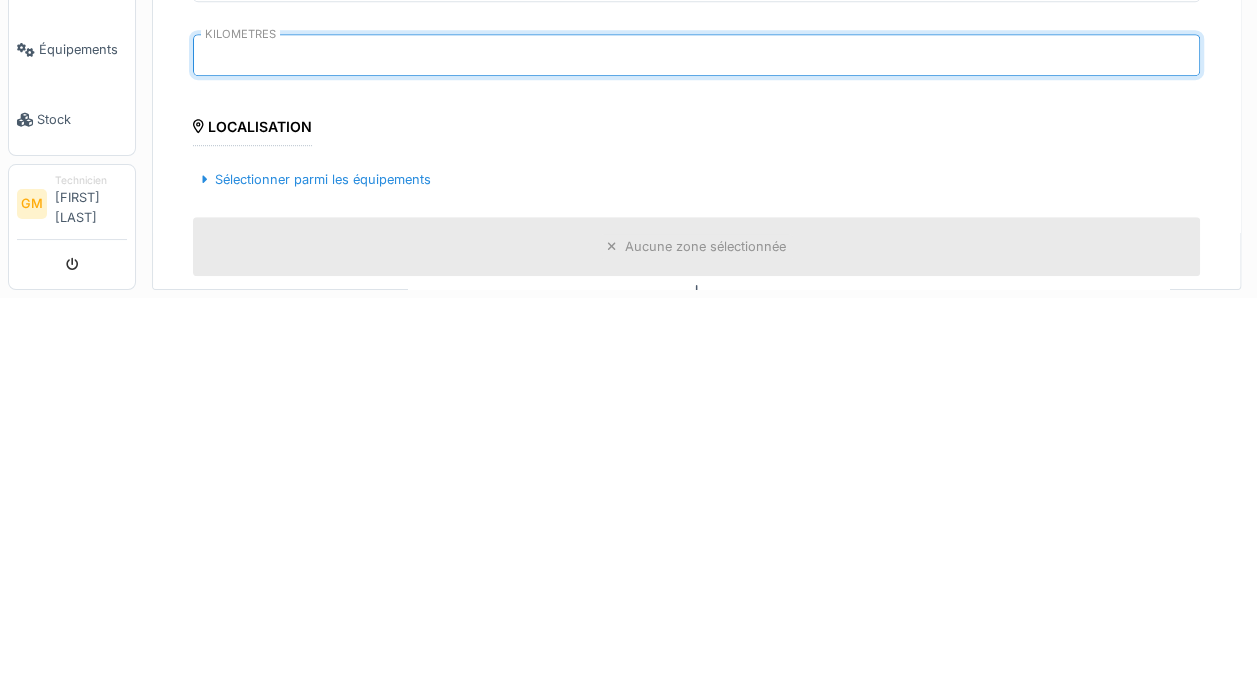 type on "*" 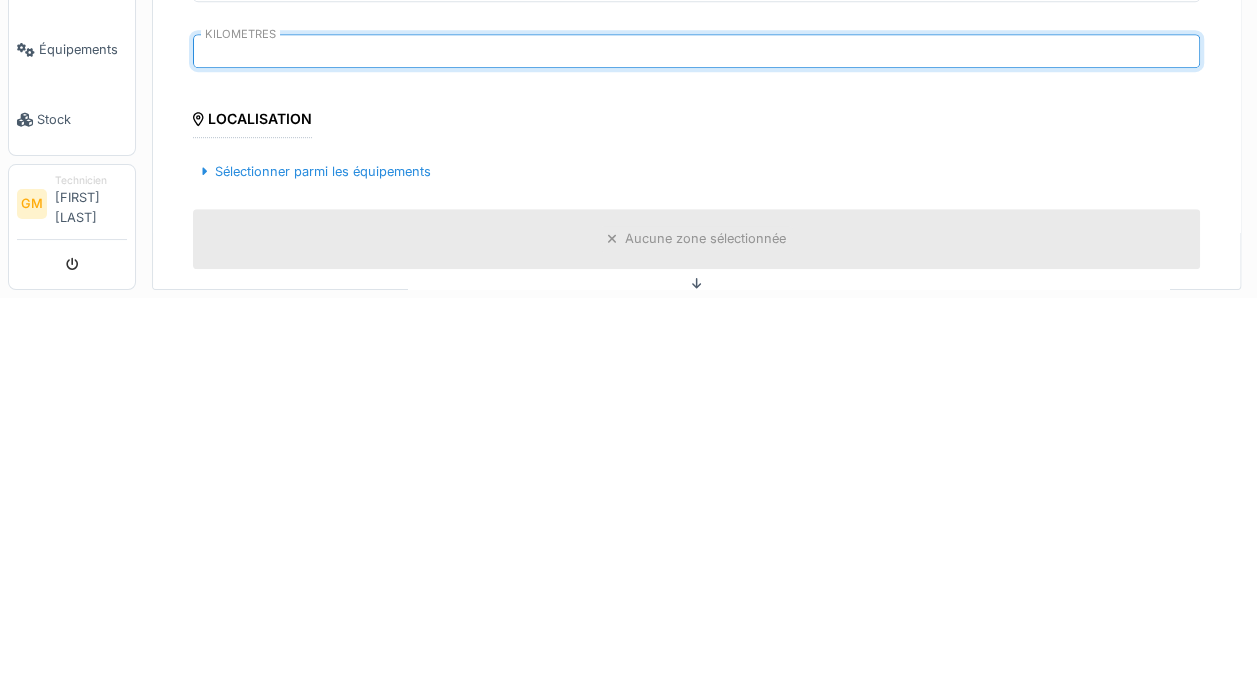 click on "Sélectionner parmi les équipements" at bounding box center (316, 547) 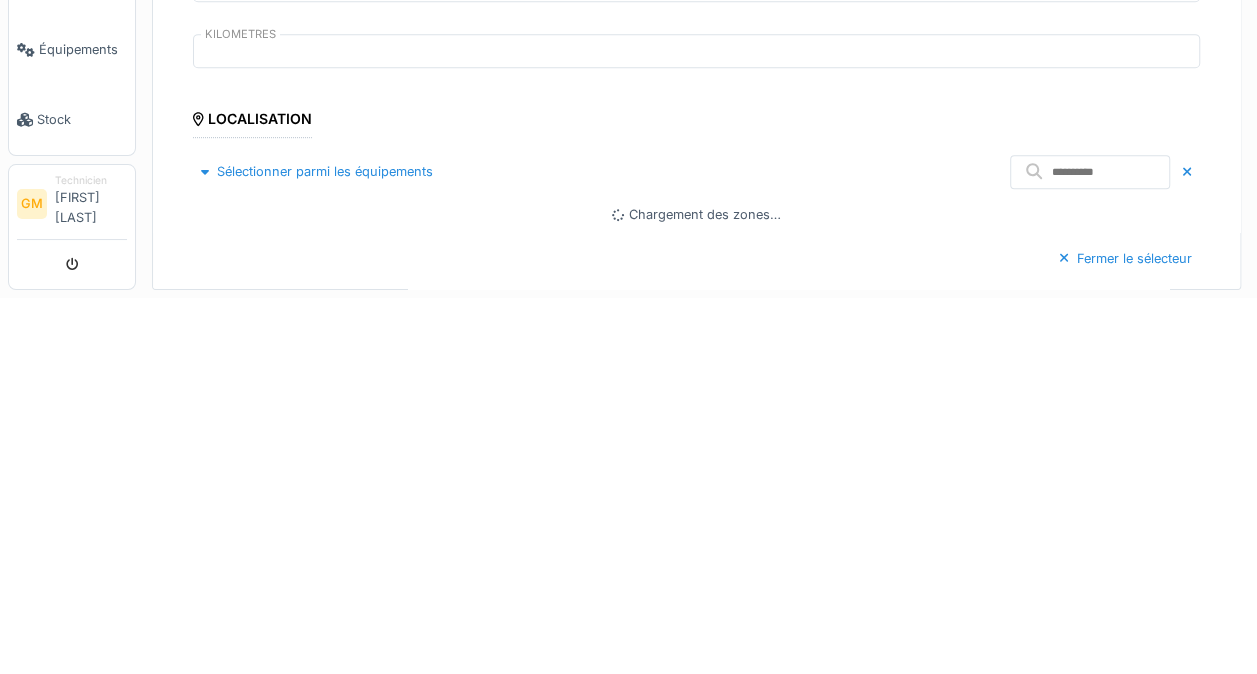 scroll, scrollTop: 7, scrollLeft: 0, axis: vertical 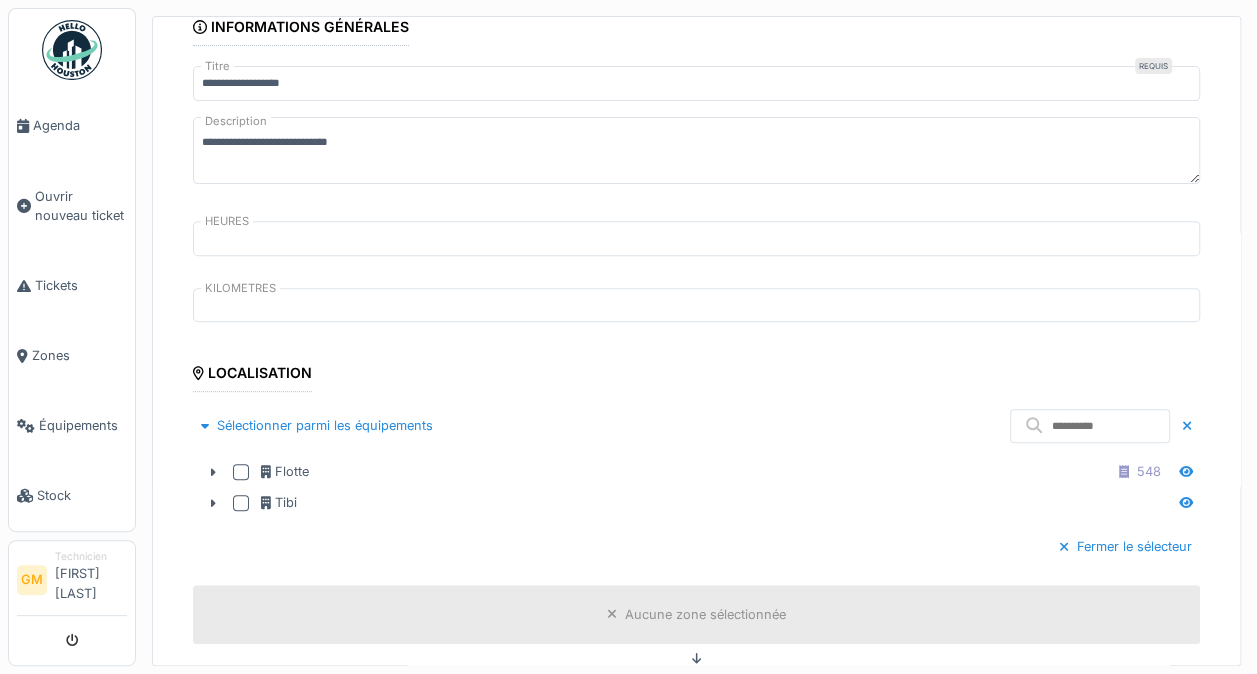 click at bounding box center [241, 472] 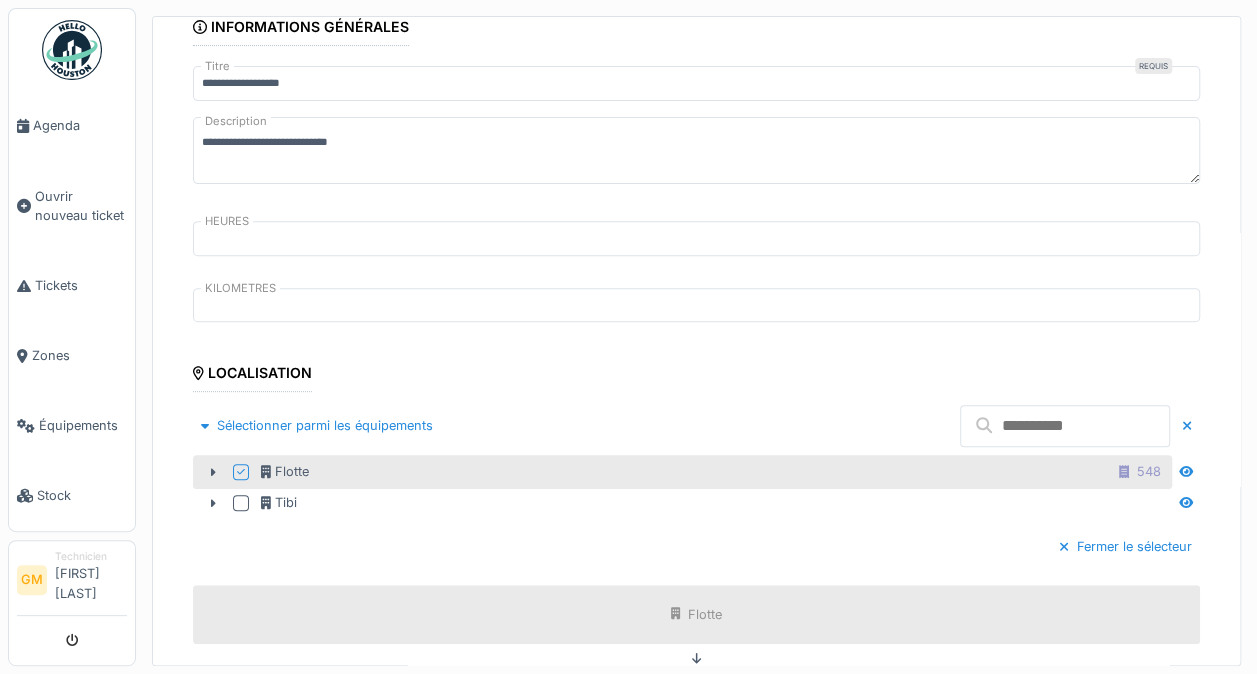 click at bounding box center [1065, 426] 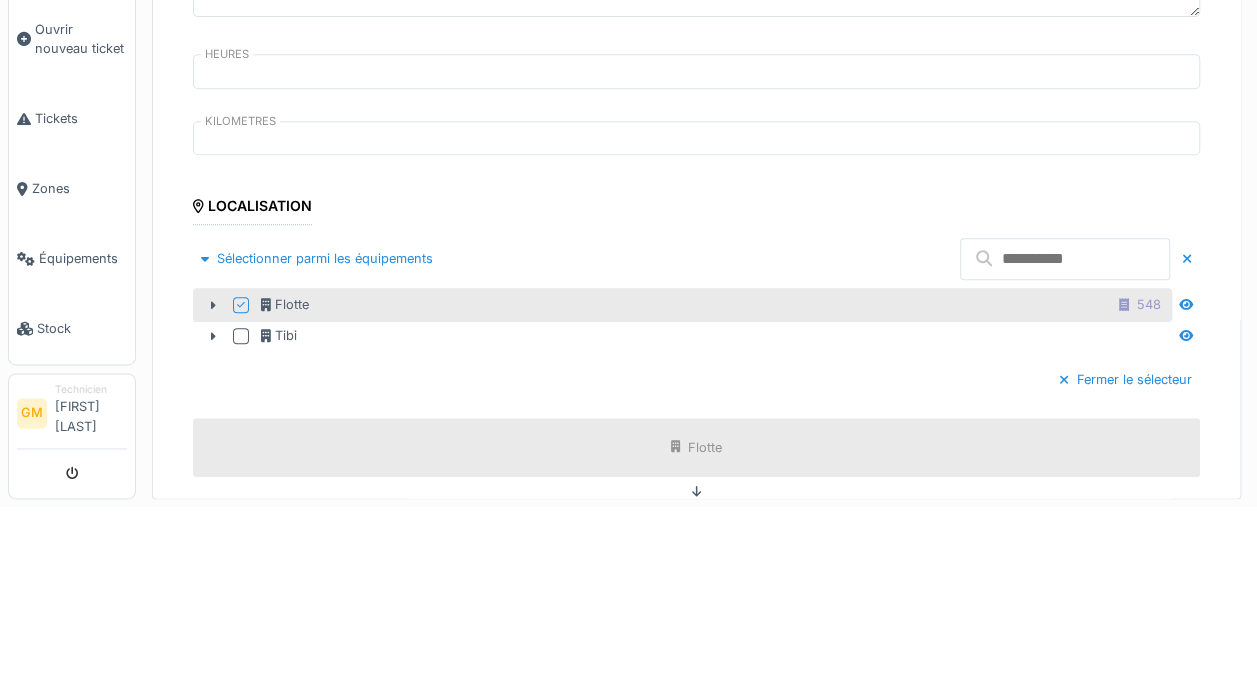 scroll, scrollTop: 7, scrollLeft: 0, axis: vertical 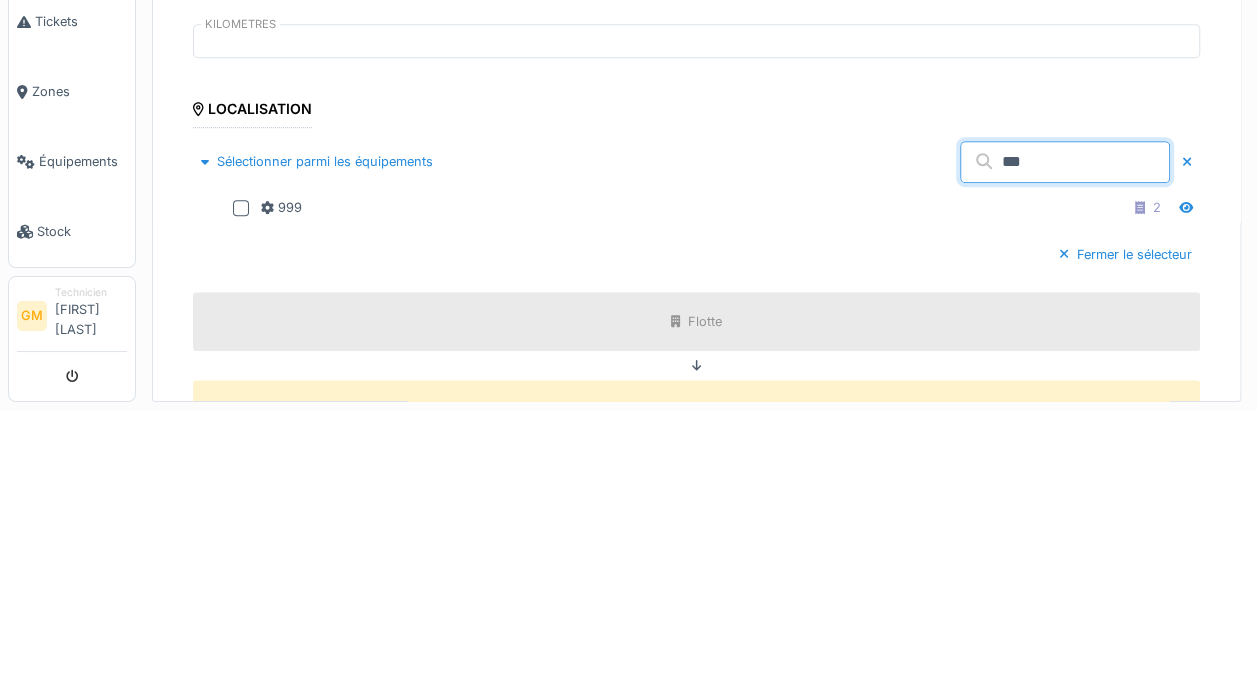 type on "***" 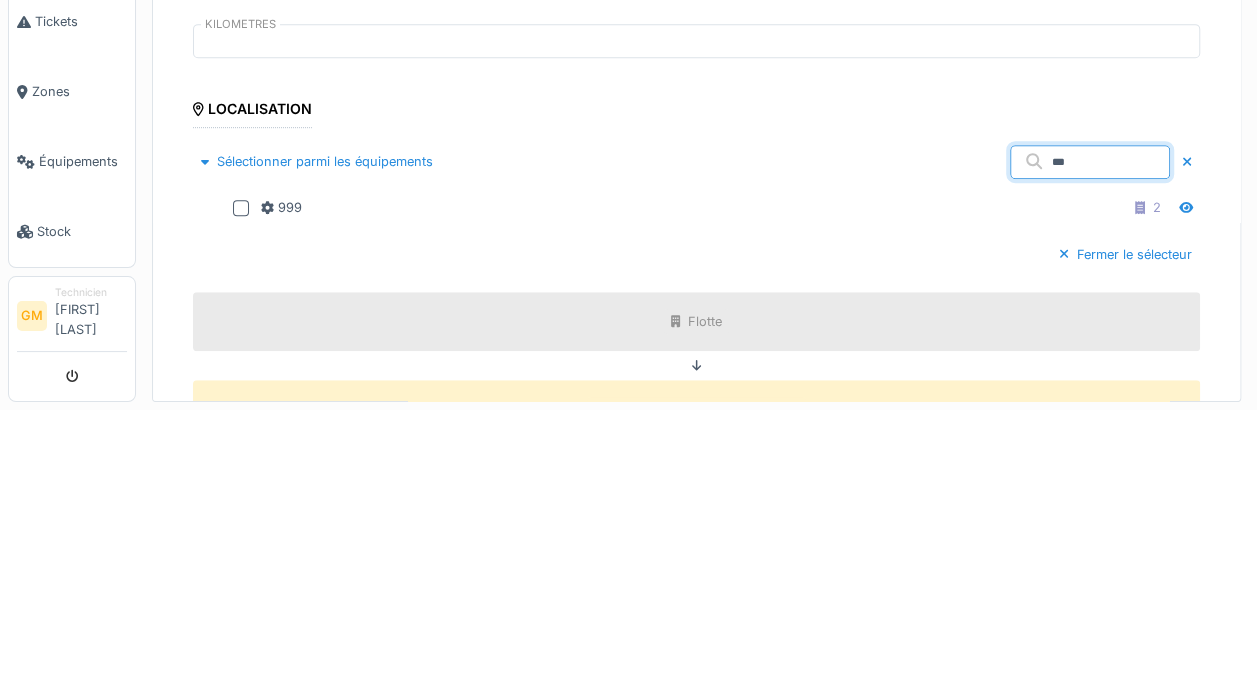 click at bounding box center [241, 472] 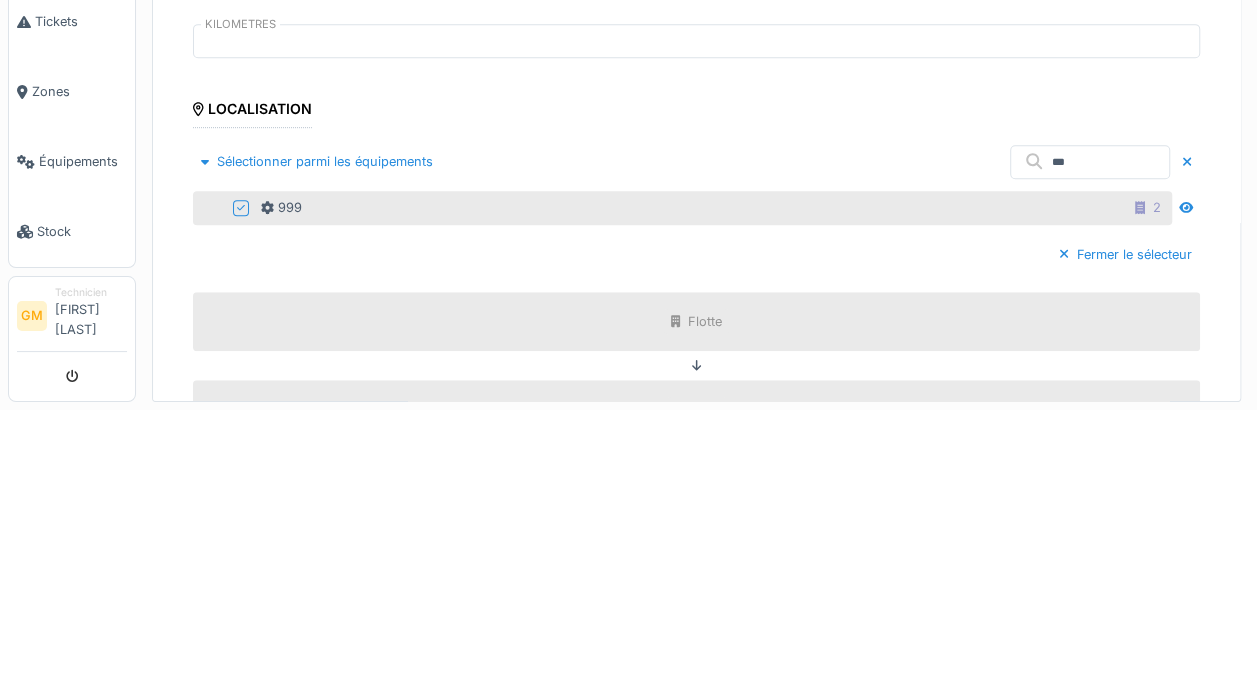 scroll, scrollTop: 7, scrollLeft: 0, axis: vertical 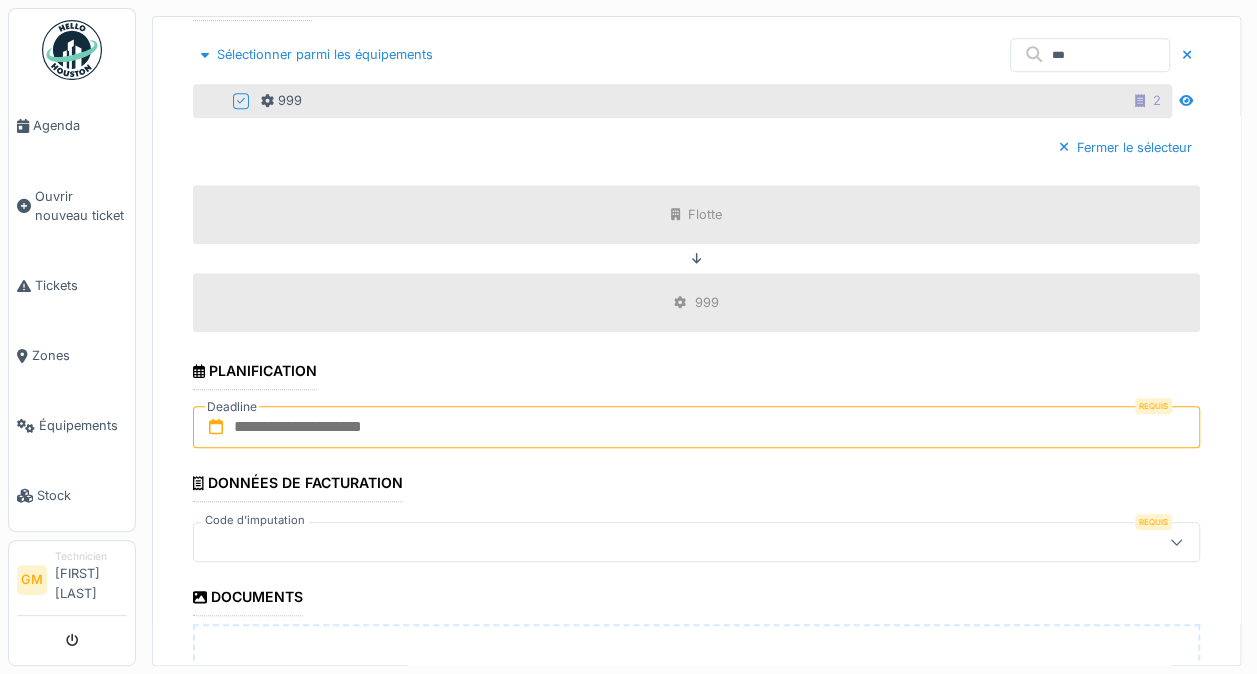 click at bounding box center [696, 427] 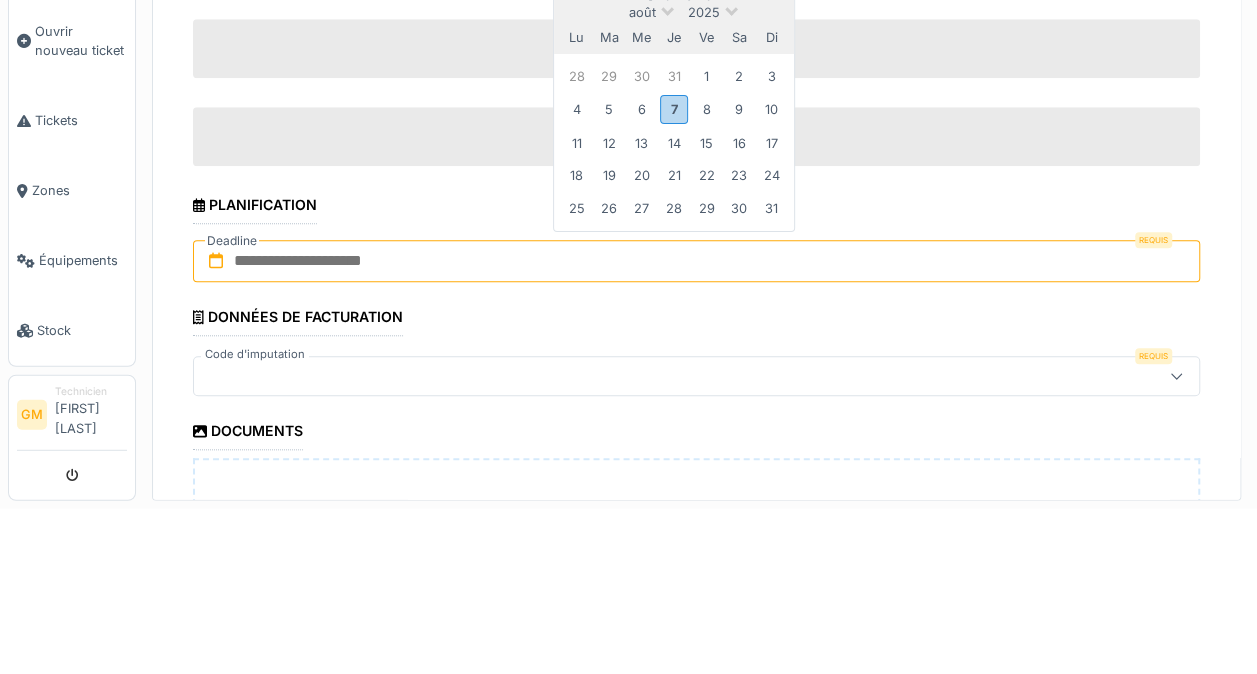 scroll, scrollTop: 7, scrollLeft: 0, axis: vertical 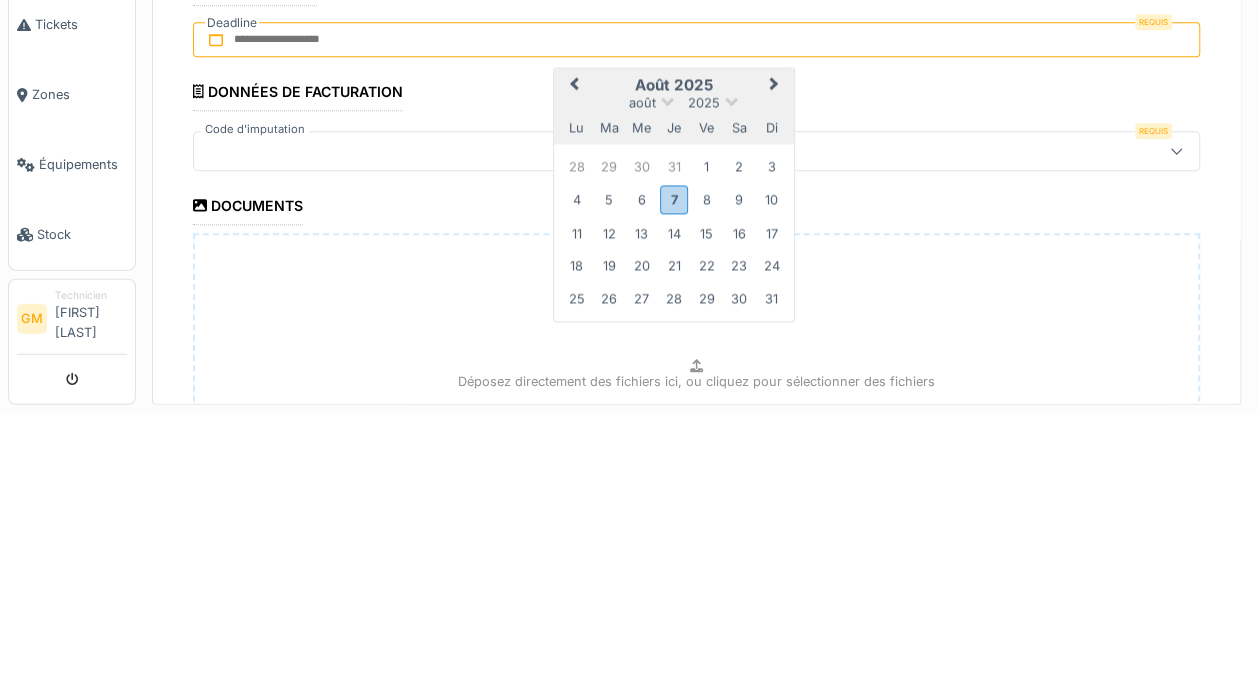 click on "7" at bounding box center [673, 461] 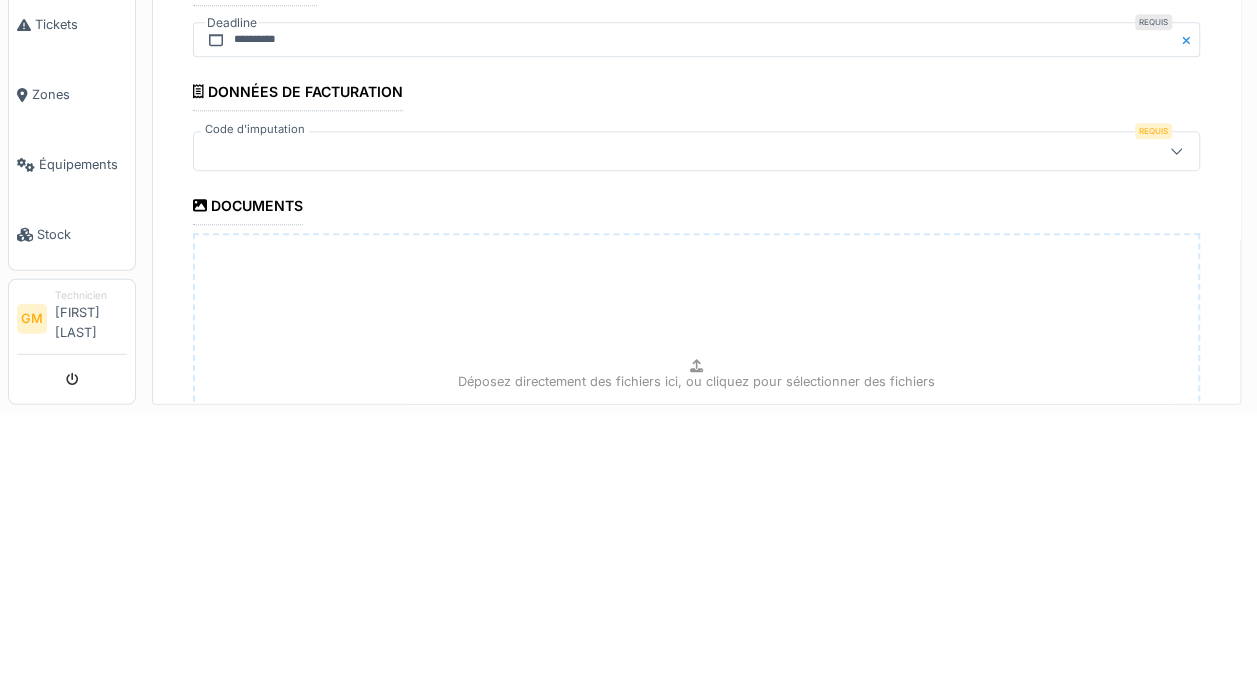 scroll, scrollTop: 7, scrollLeft: 0, axis: vertical 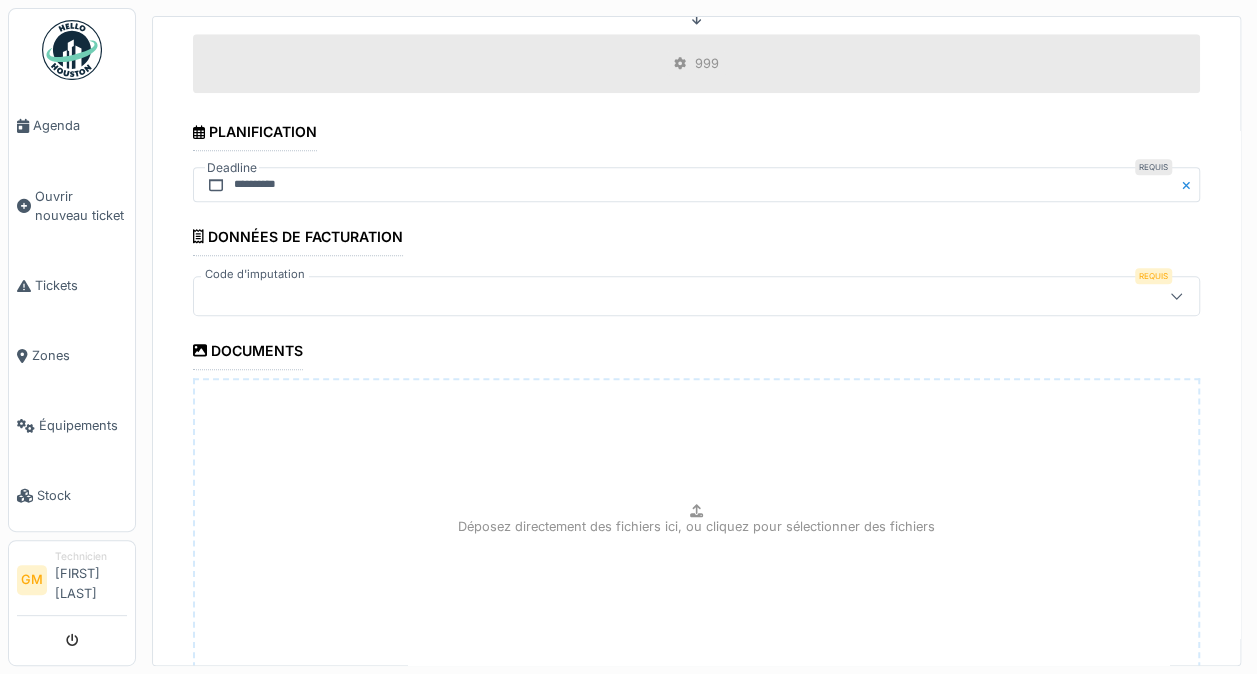 click at bounding box center (1176, 296) 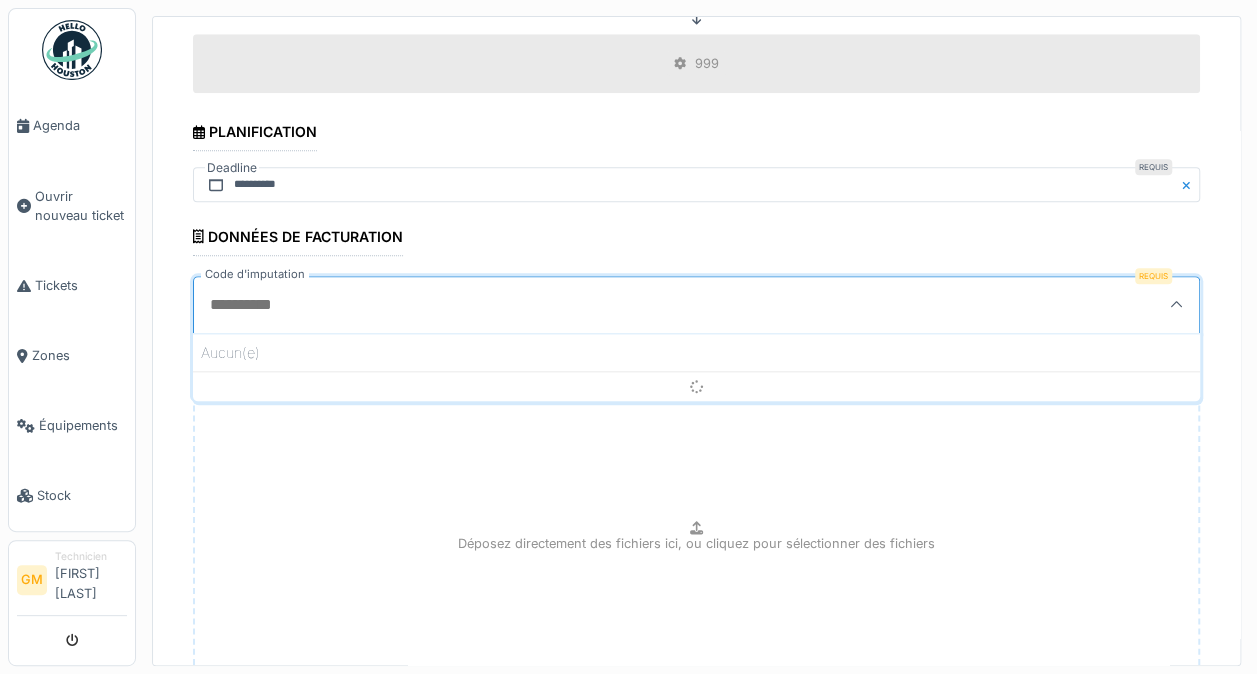 scroll, scrollTop: 4, scrollLeft: 0, axis: vertical 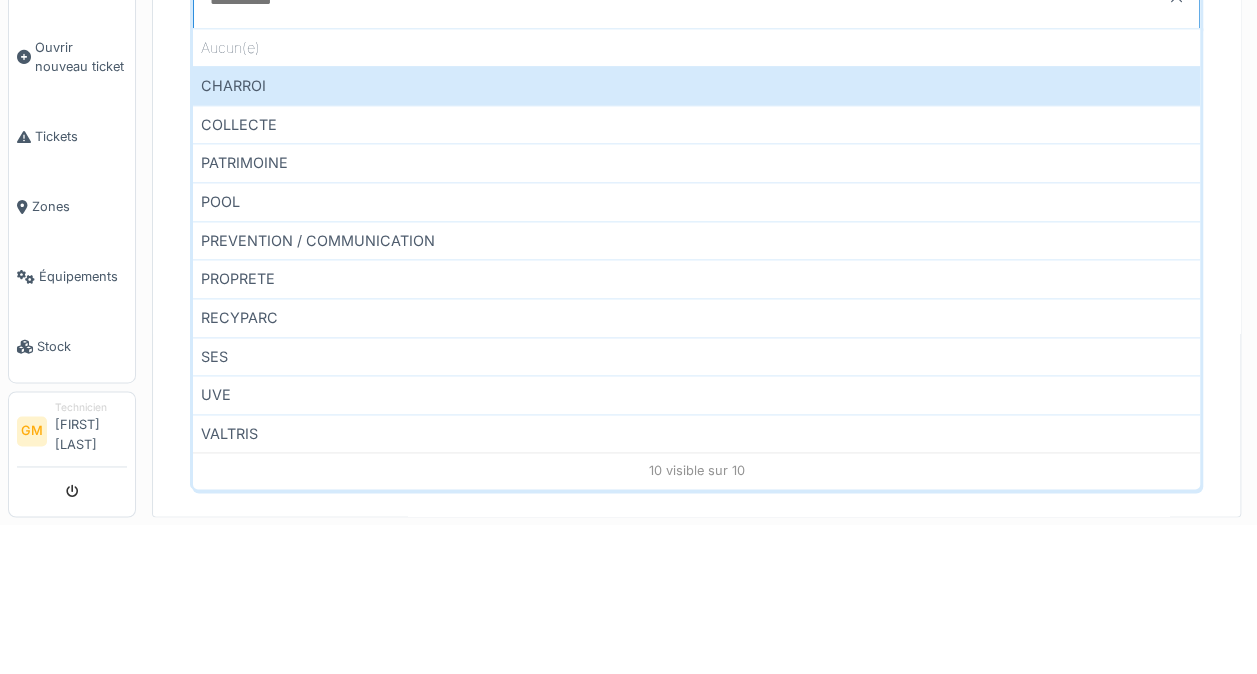 click on "PROPRETE" at bounding box center (696, 427) 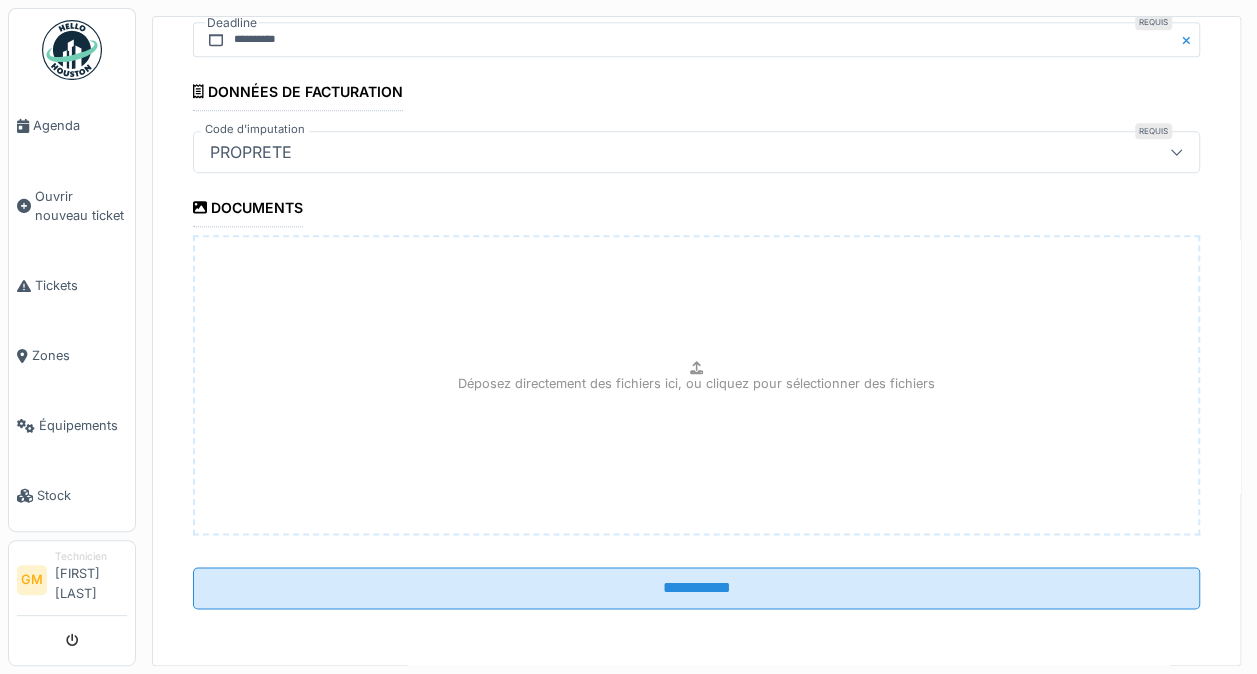 scroll, scrollTop: 1044, scrollLeft: 0, axis: vertical 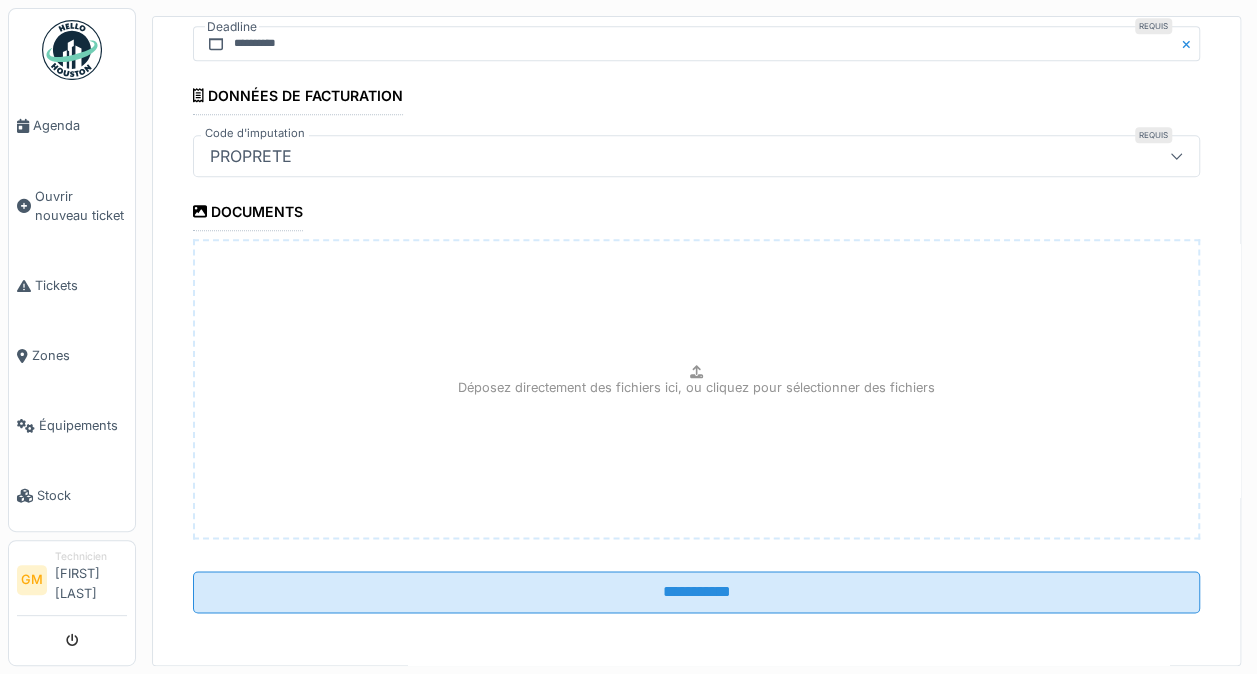 click on "**********" at bounding box center (696, 592) 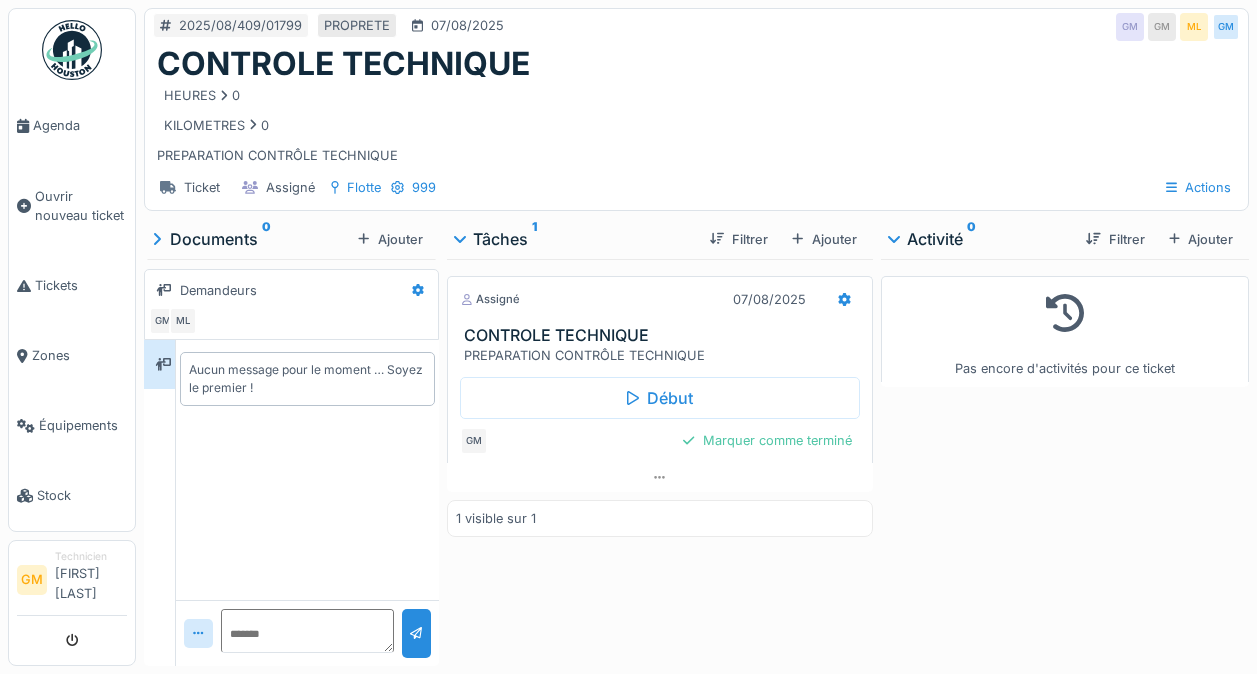 scroll, scrollTop: 0, scrollLeft: 0, axis: both 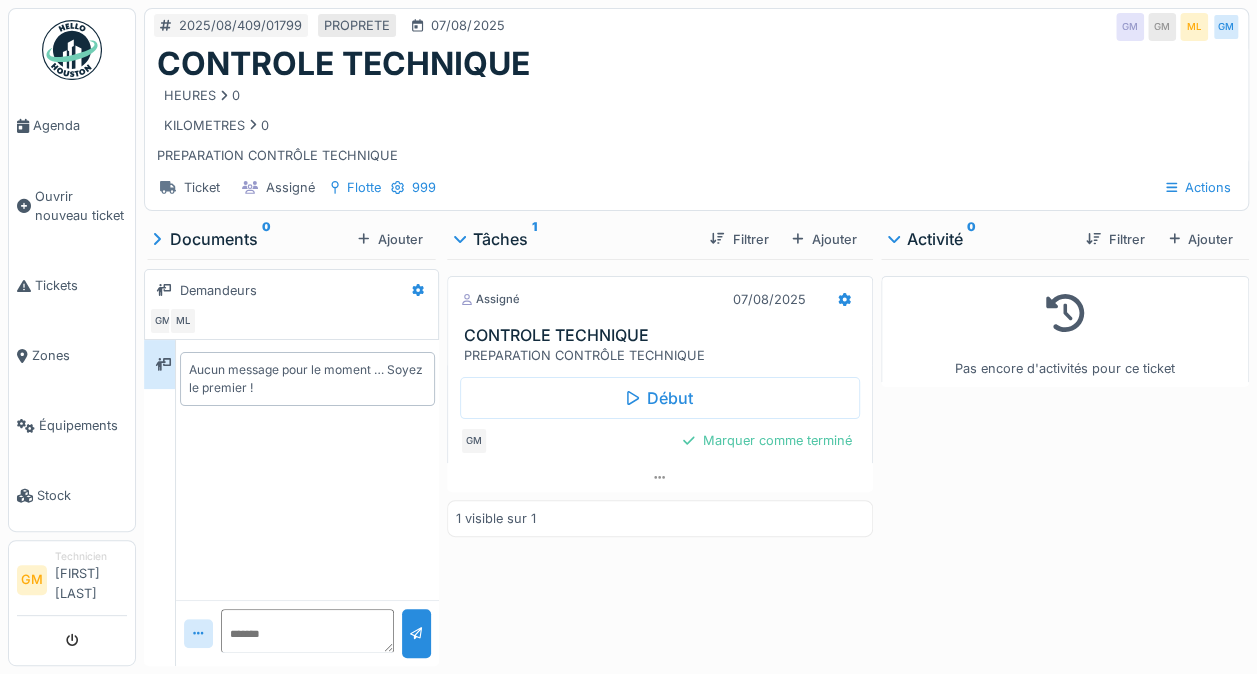 click on "Agenda" at bounding box center (80, 125) 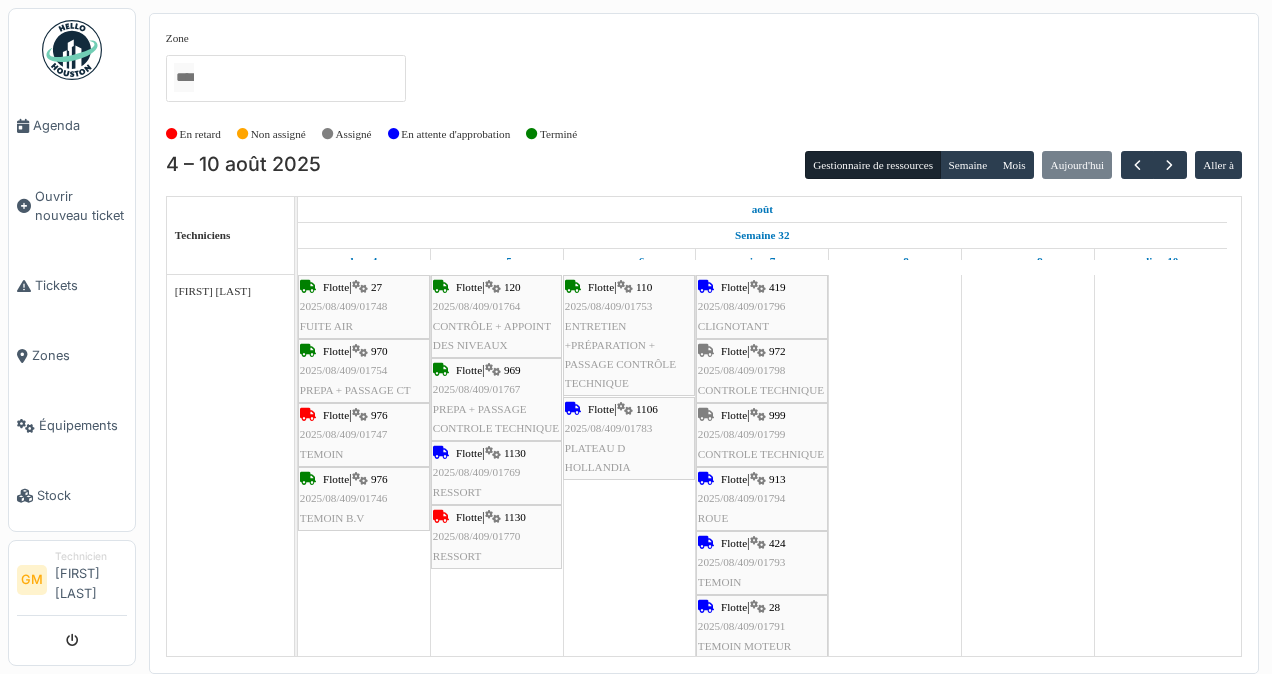 scroll, scrollTop: 0, scrollLeft: 0, axis: both 